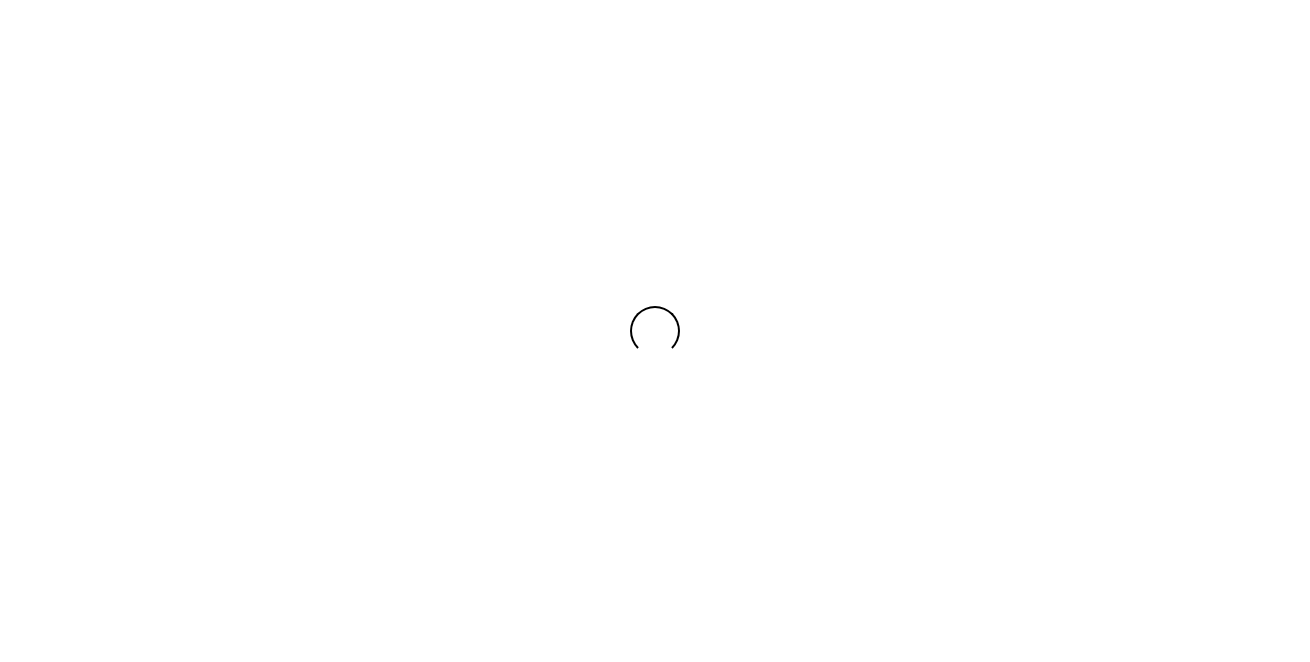 scroll, scrollTop: 0, scrollLeft: 0, axis: both 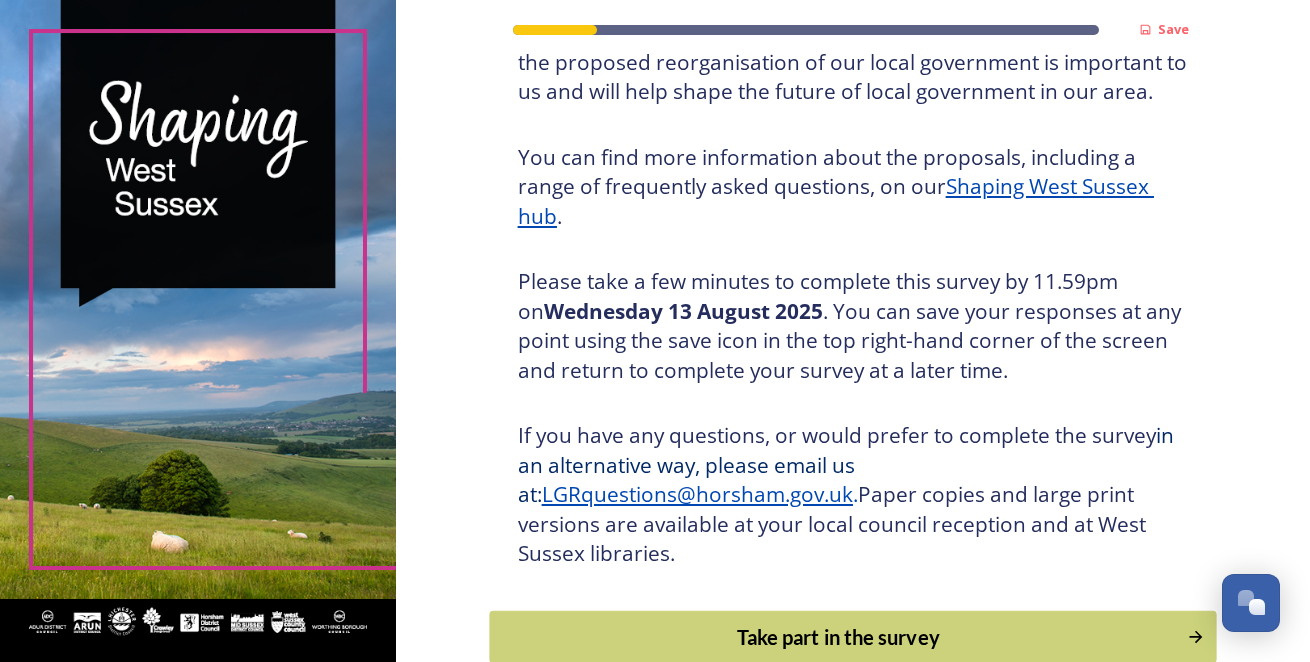 click on "Take part in the survey" at bounding box center [838, 637] 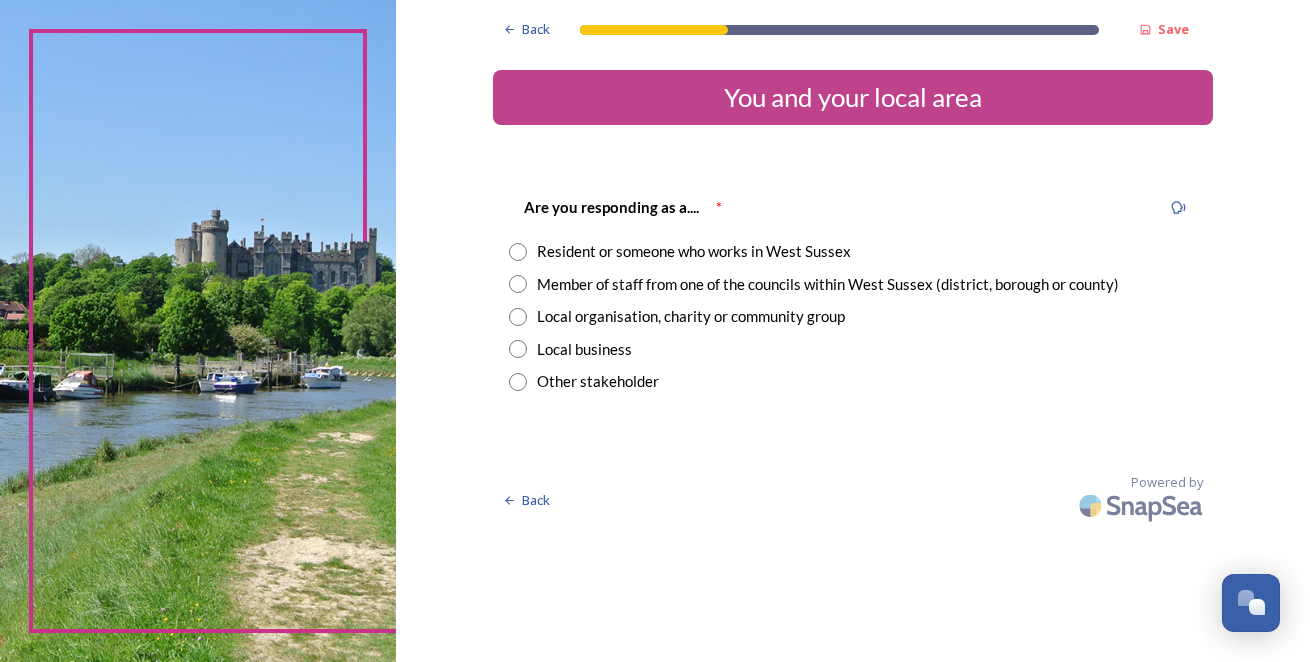 click at bounding box center [518, 284] 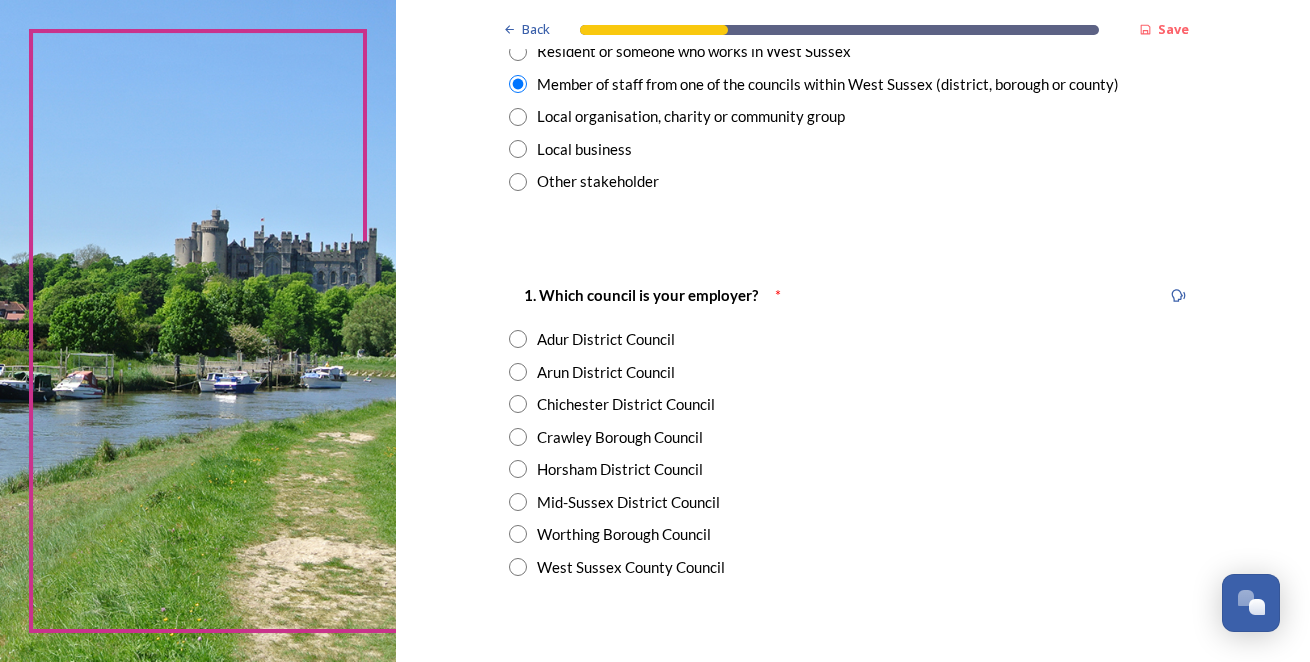 scroll, scrollTop: 300, scrollLeft: 0, axis: vertical 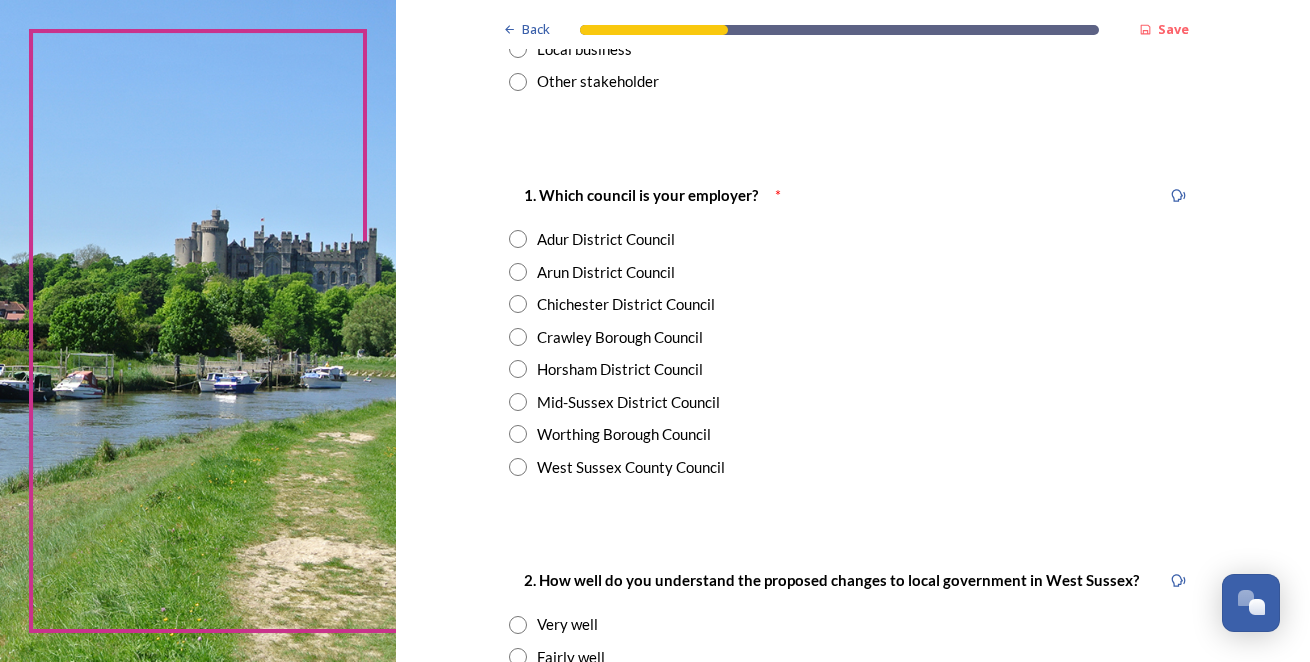 click at bounding box center (518, 434) 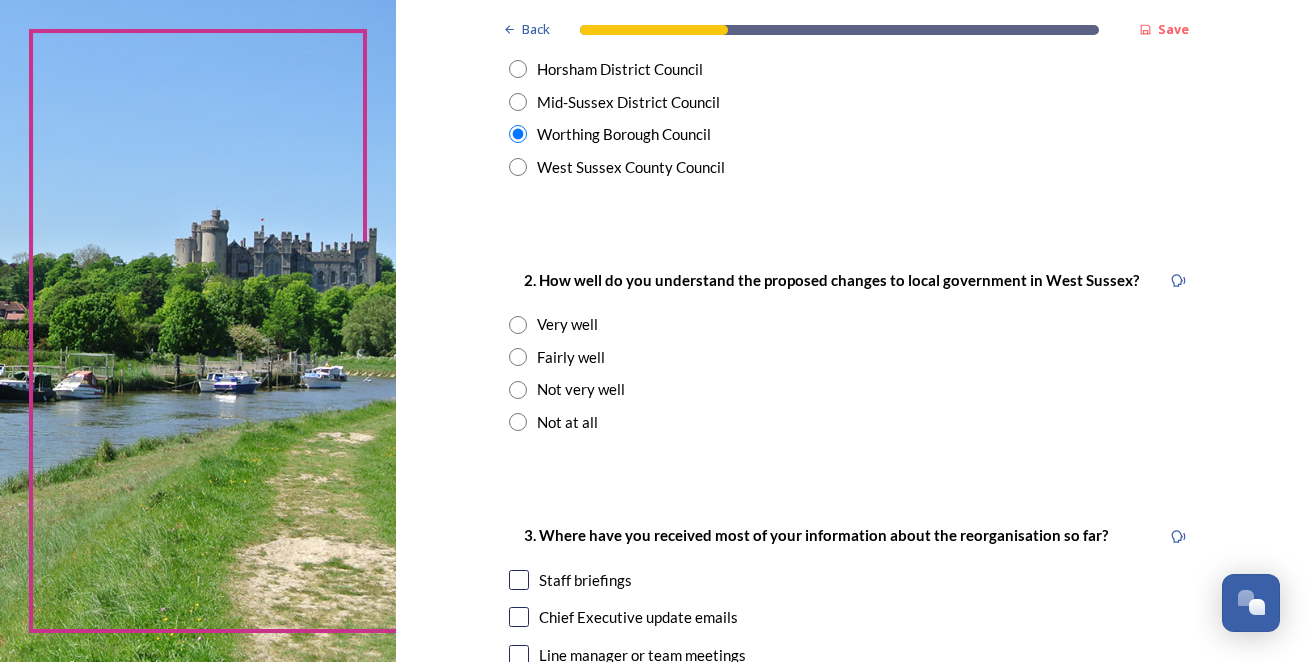 scroll, scrollTop: 400, scrollLeft: 0, axis: vertical 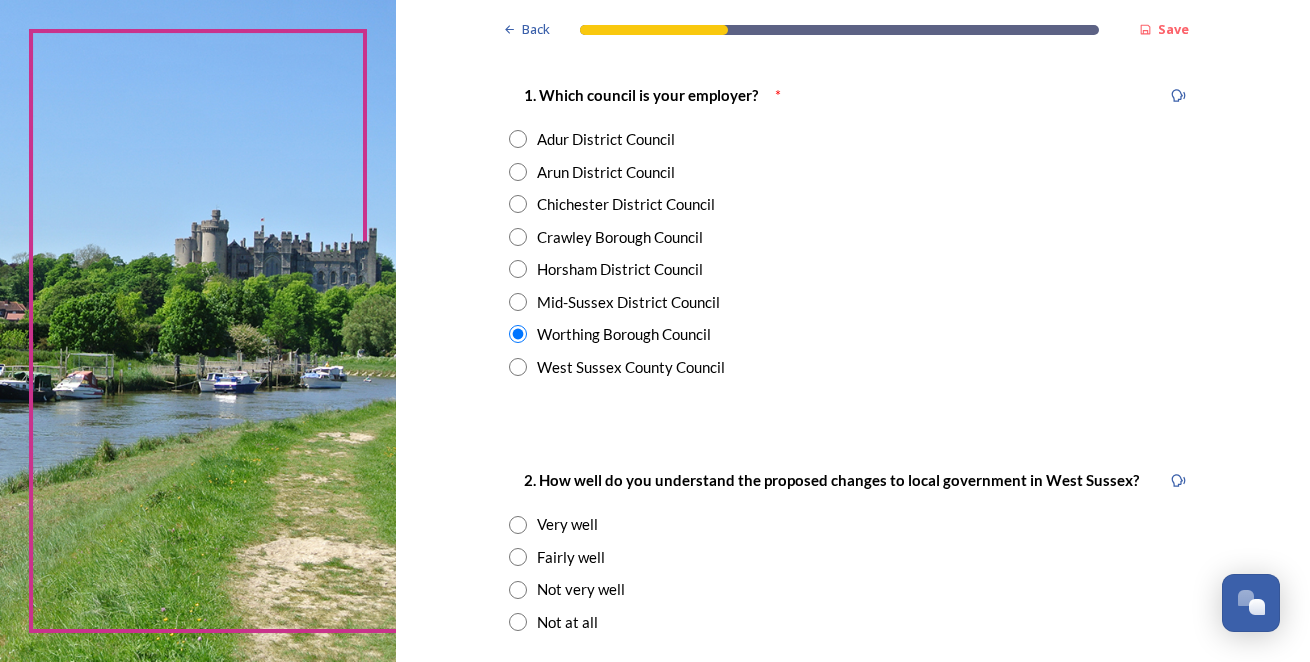 click at bounding box center [518, 139] 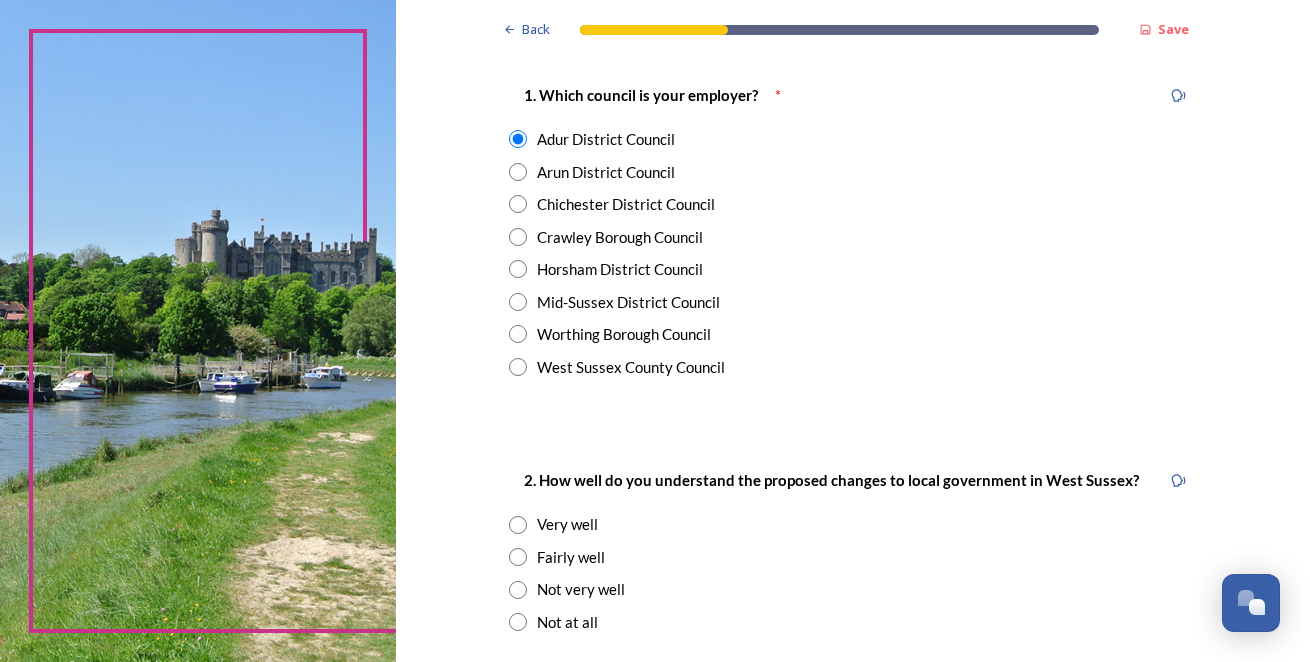 click at bounding box center (518, 334) 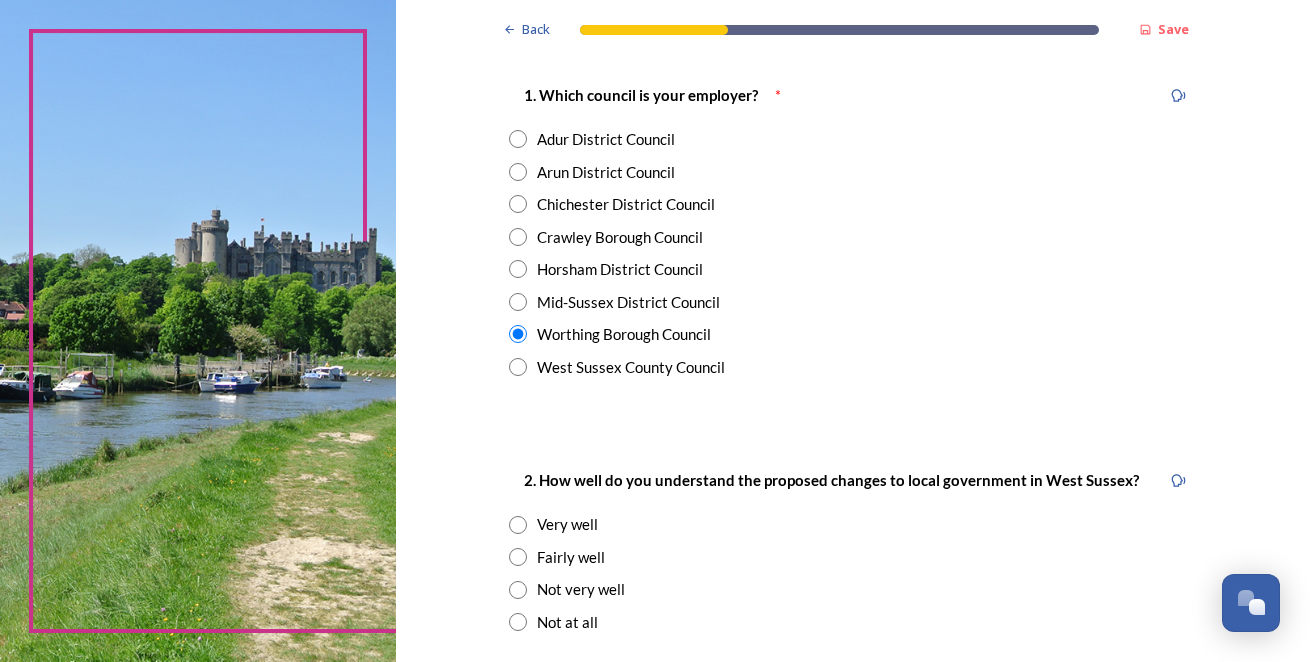 scroll, scrollTop: 600, scrollLeft: 0, axis: vertical 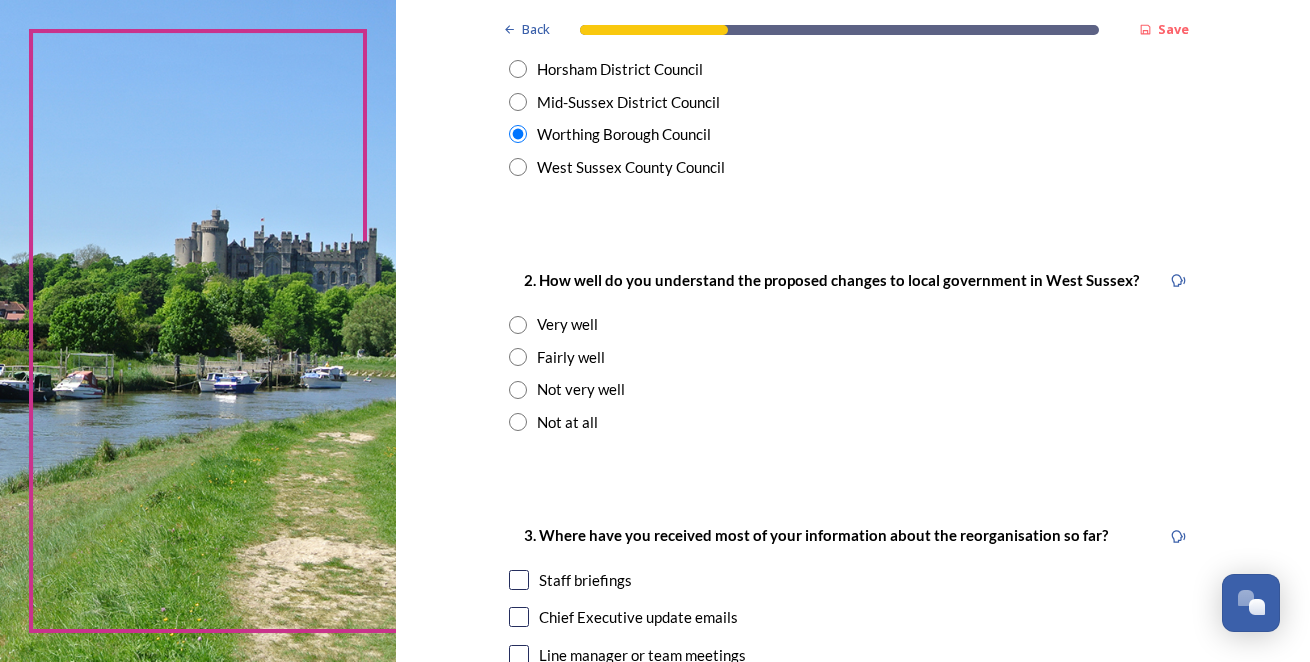 click at bounding box center (518, 357) 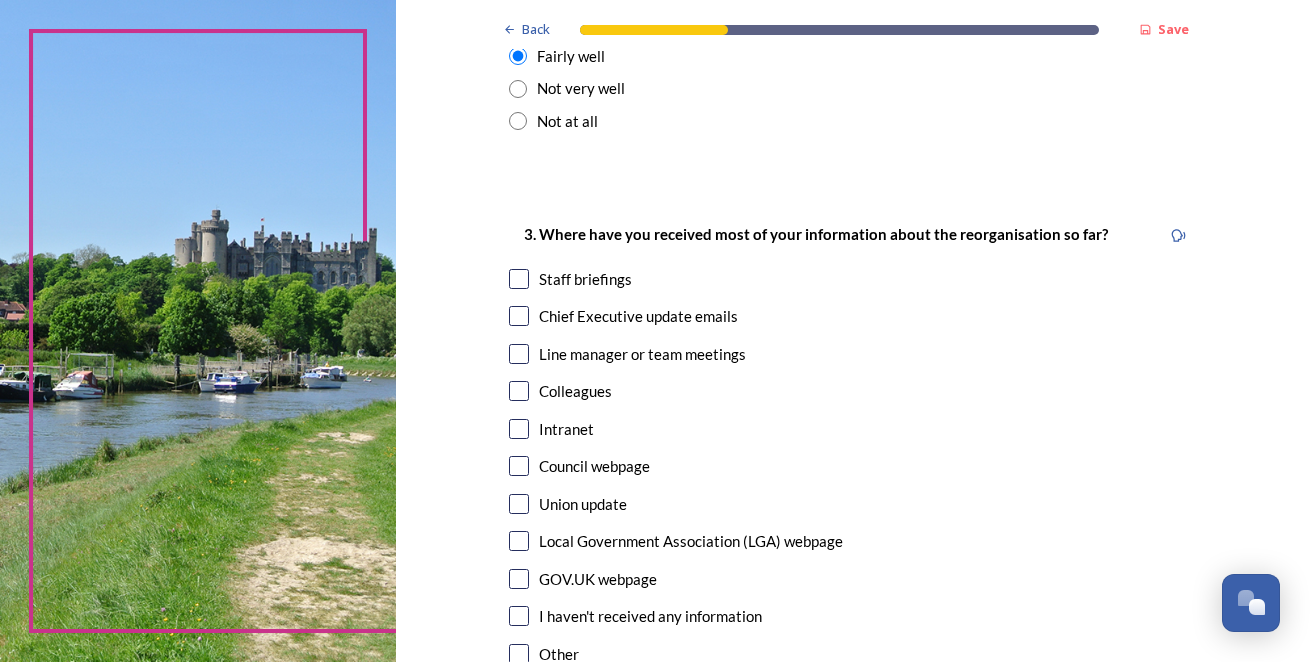 scroll, scrollTop: 1000, scrollLeft: 0, axis: vertical 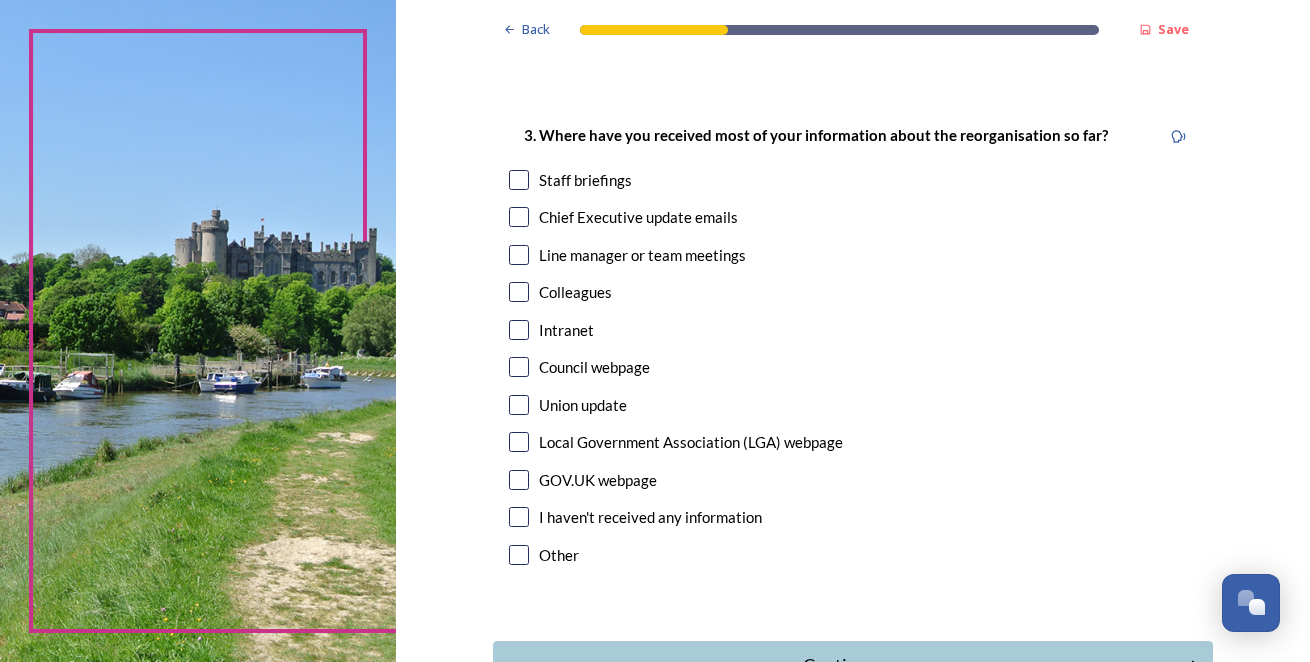 click at bounding box center (519, 180) 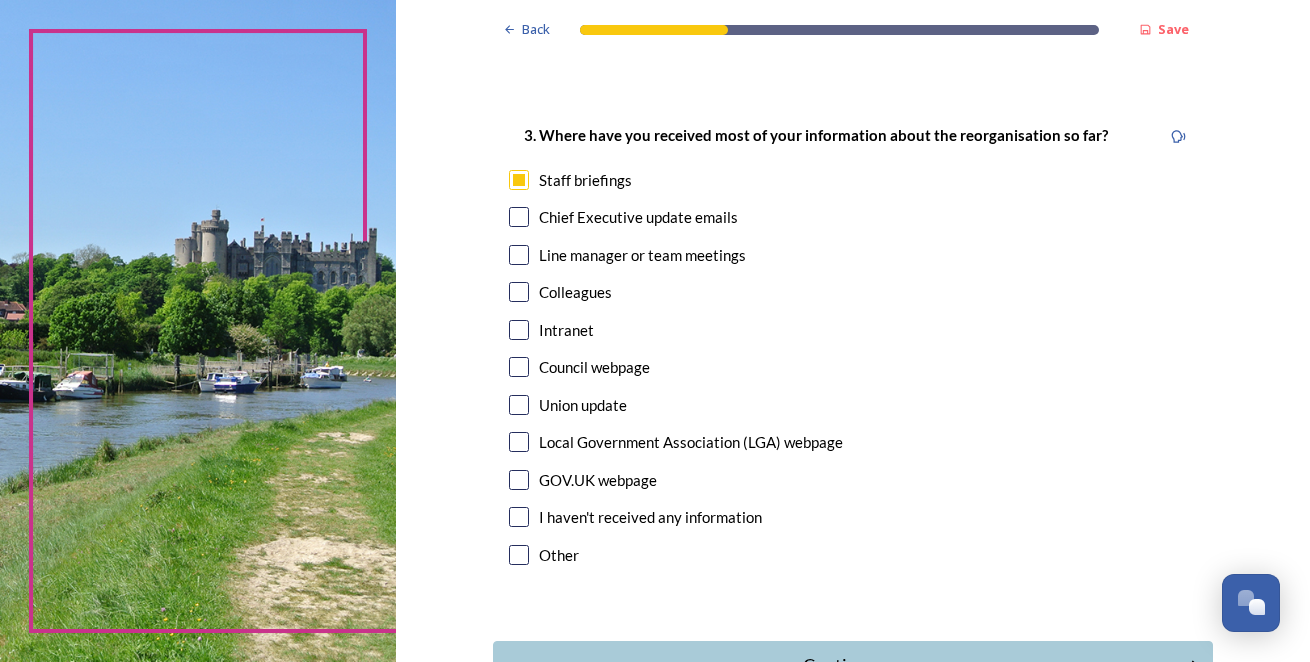 click at bounding box center (519, 217) 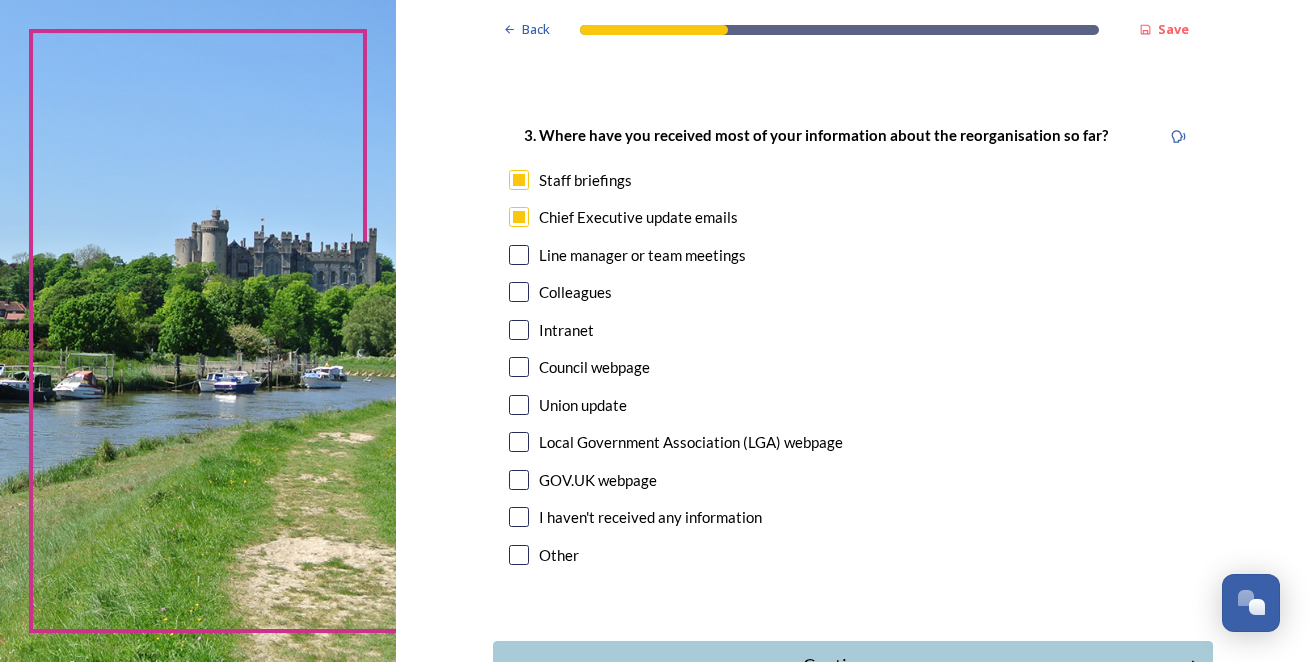 click at bounding box center (519, 255) 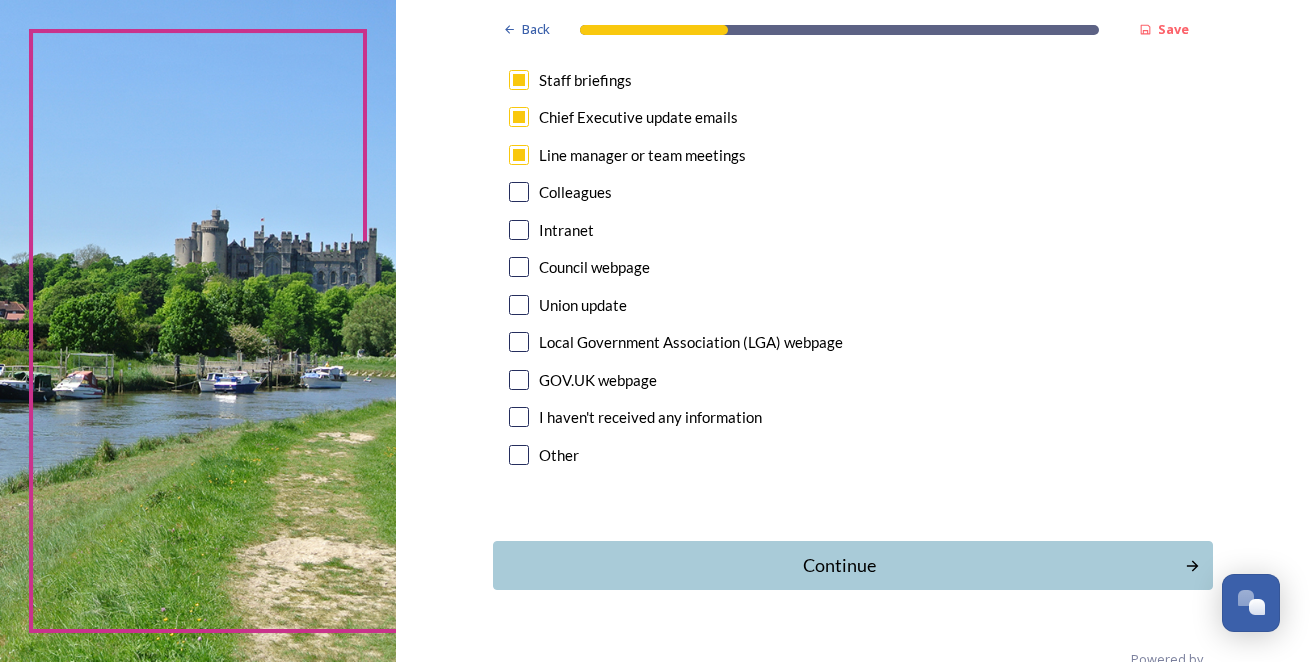 scroll, scrollTop: 1141, scrollLeft: 0, axis: vertical 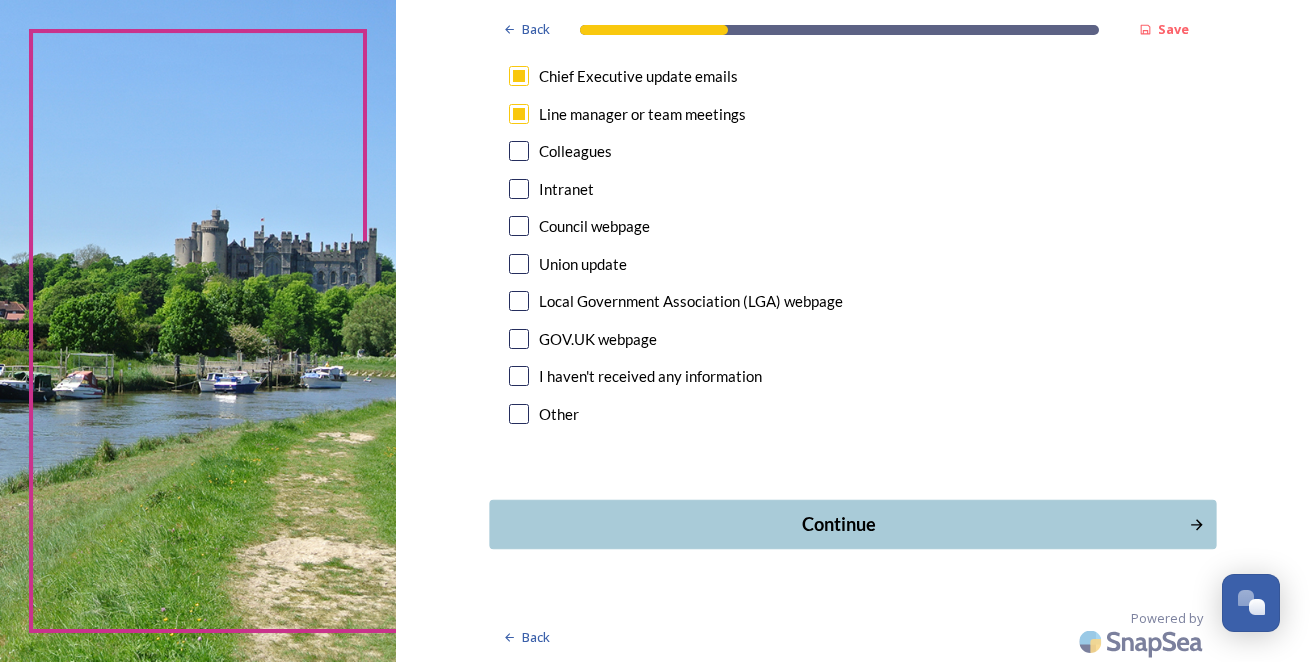 click on "Continue" at bounding box center [838, 524] 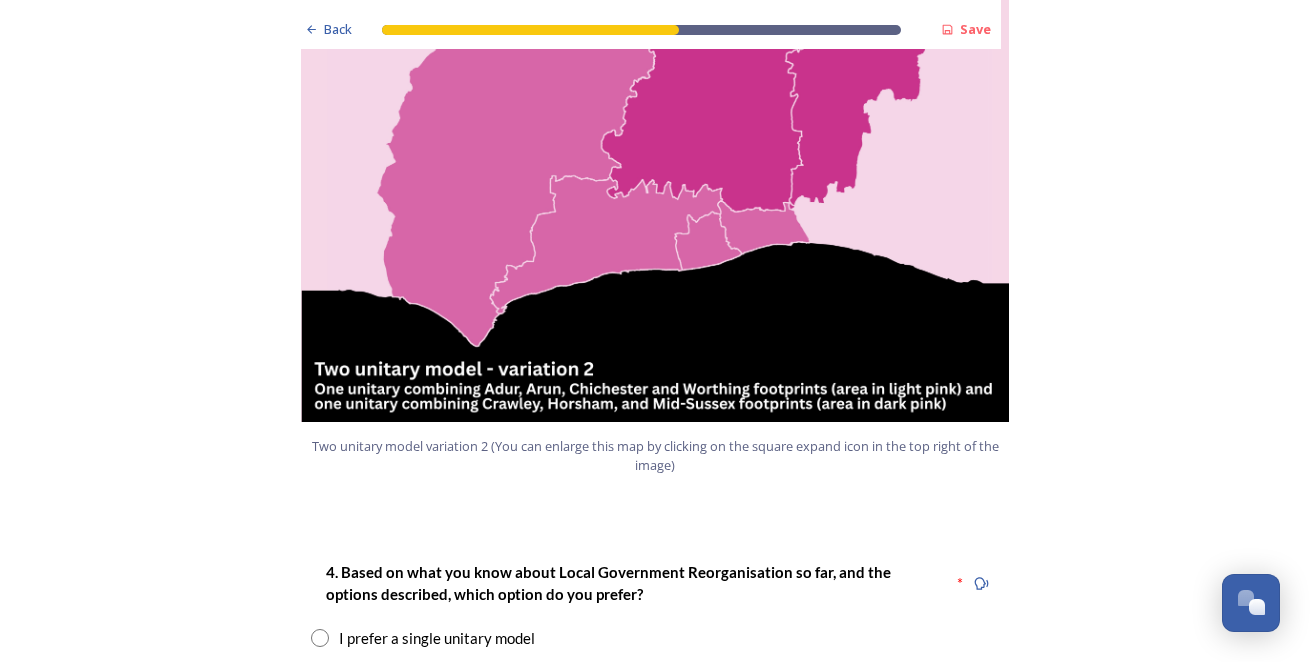 scroll, scrollTop: 2200, scrollLeft: 0, axis: vertical 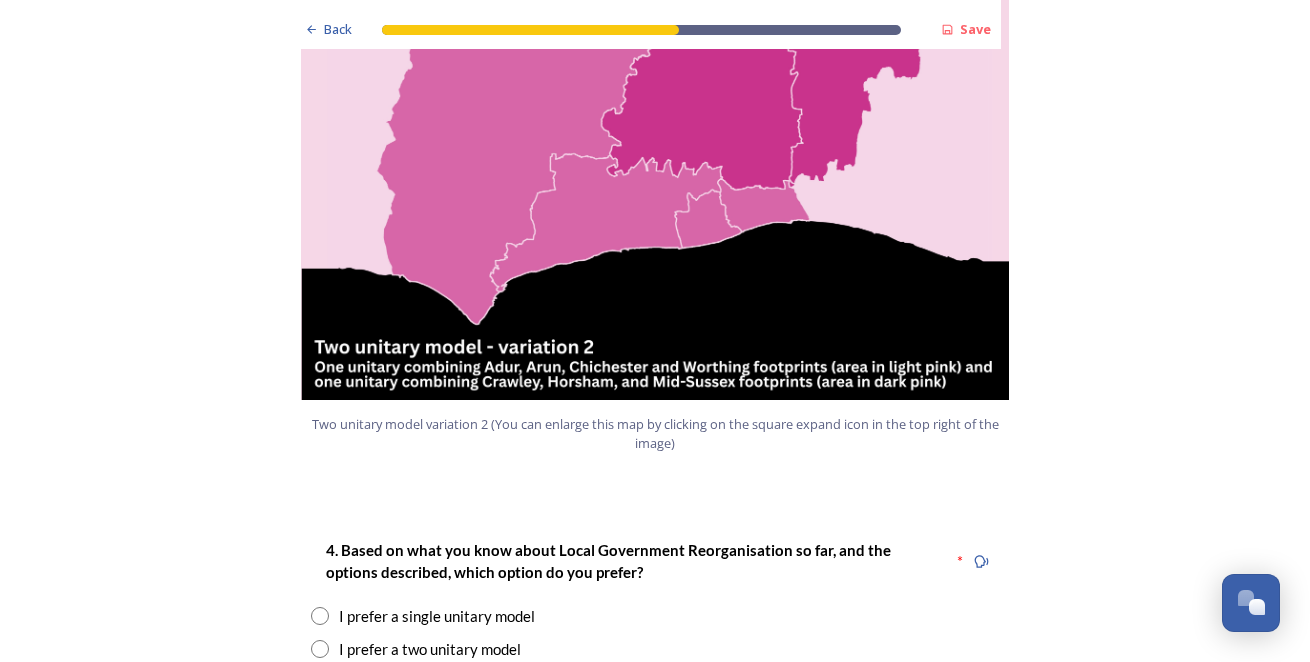 click at bounding box center (320, 649) 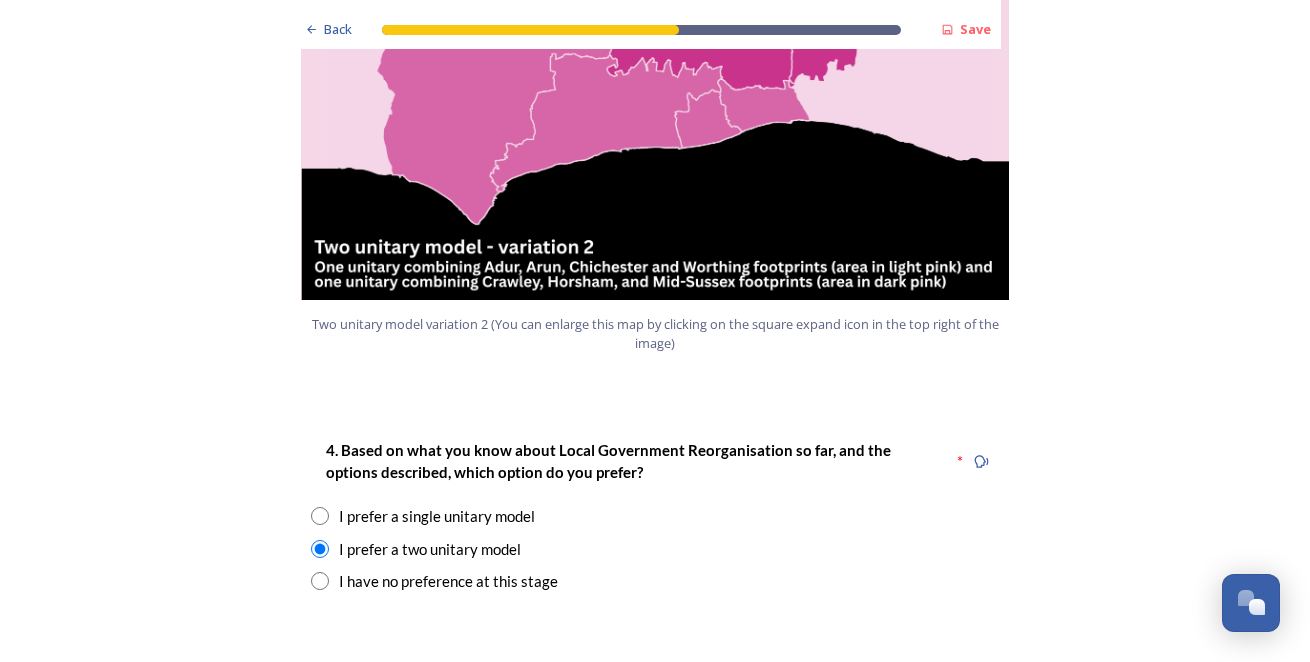 scroll, scrollTop: 2500, scrollLeft: 0, axis: vertical 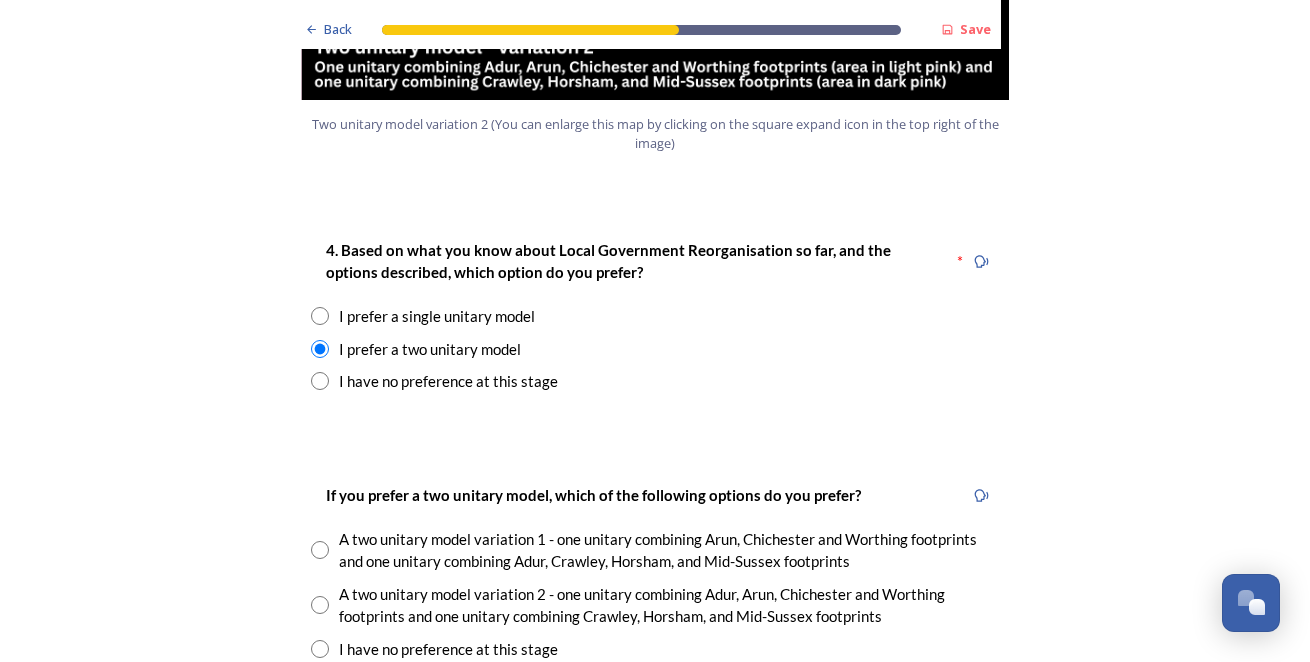 click at bounding box center [320, 605] 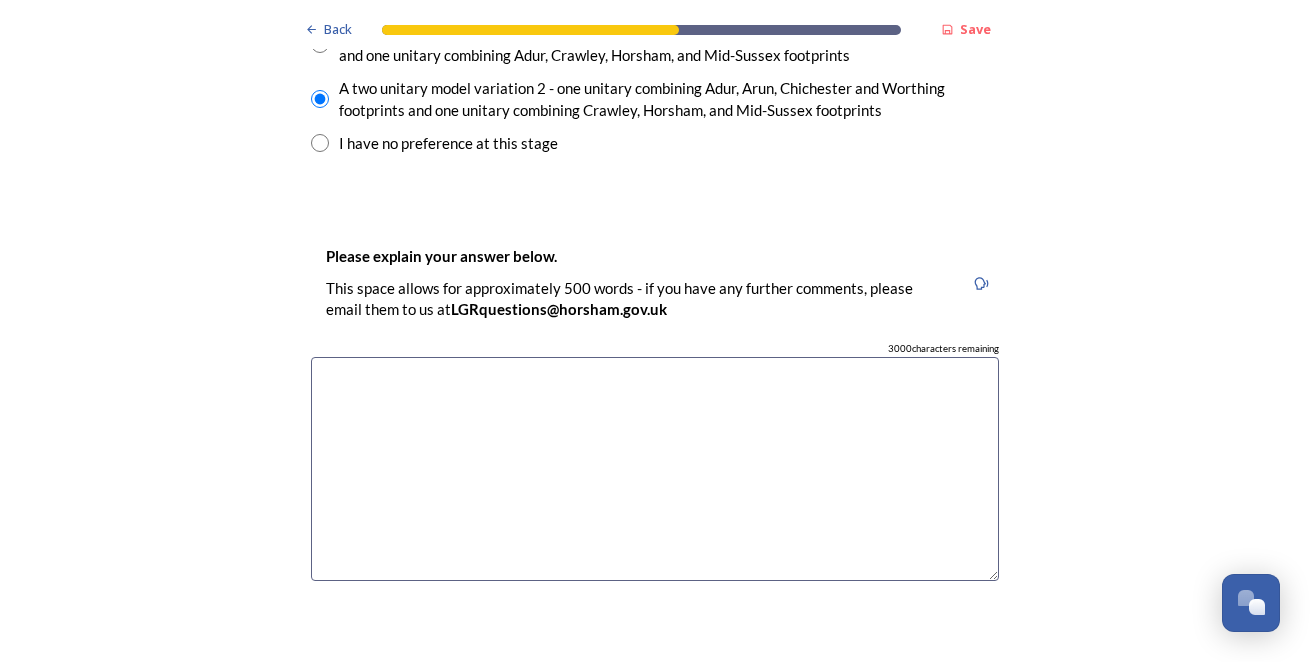 scroll, scrollTop: 3000, scrollLeft: 0, axis: vertical 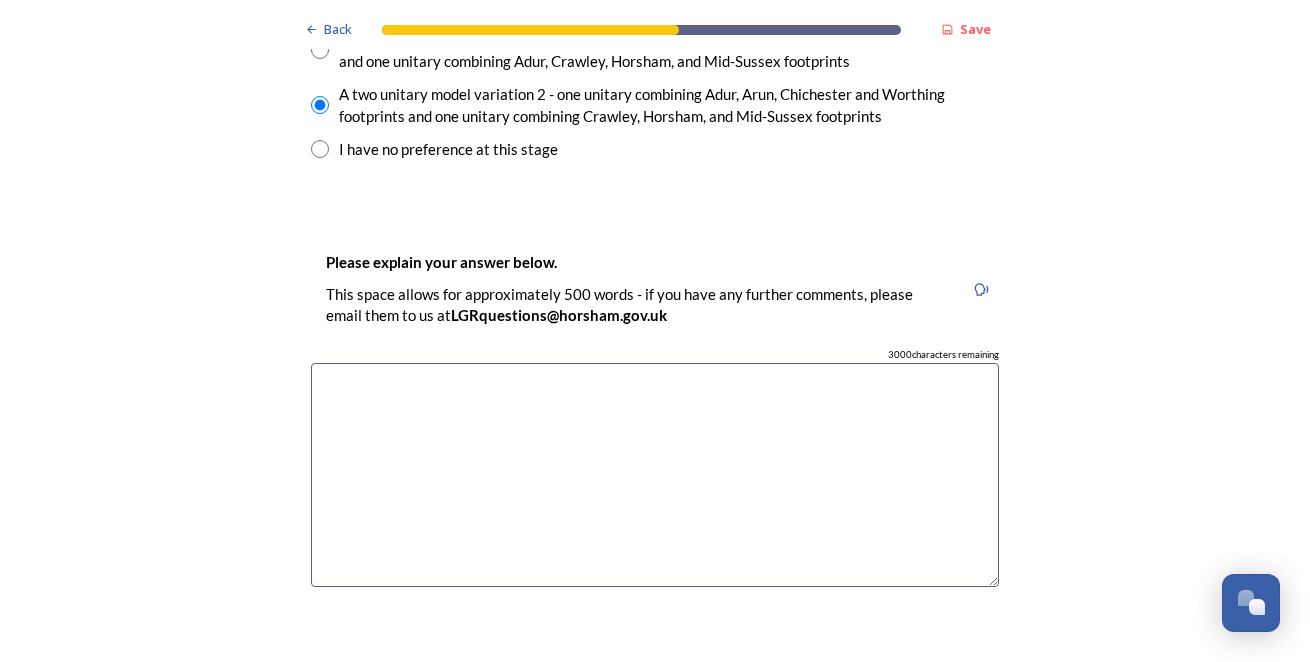 click at bounding box center [655, 475] 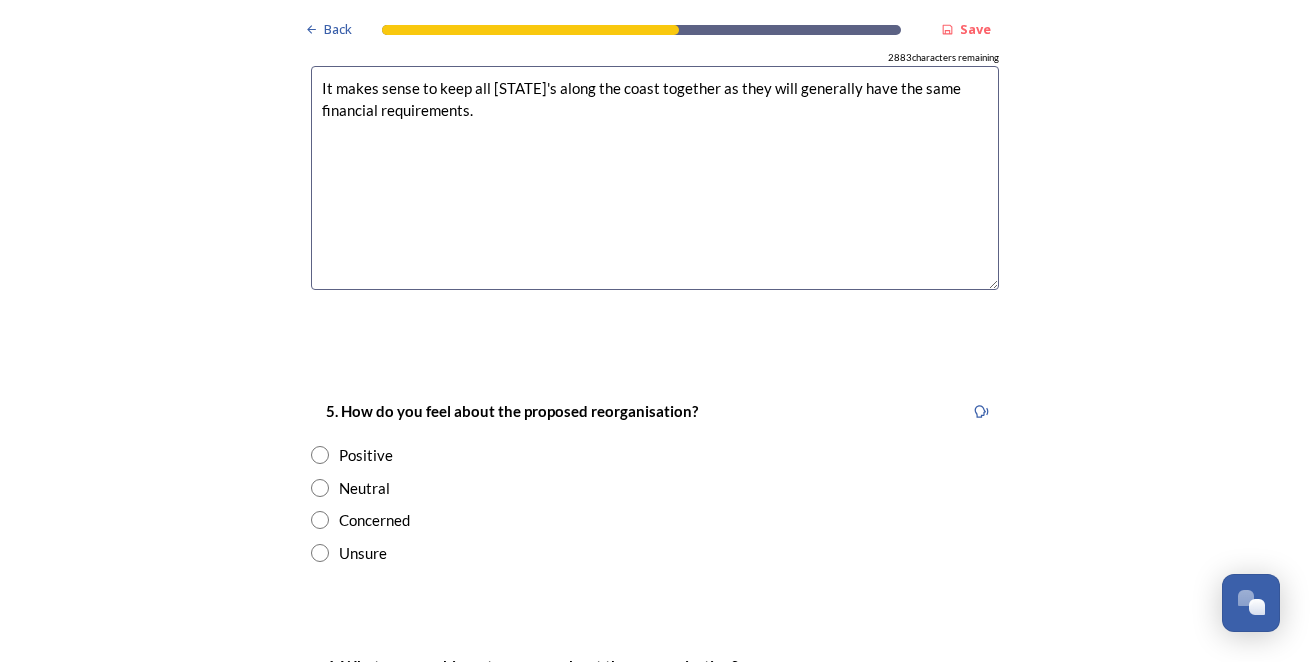 scroll, scrollTop: 3400, scrollLeft: 0, axis: vertical 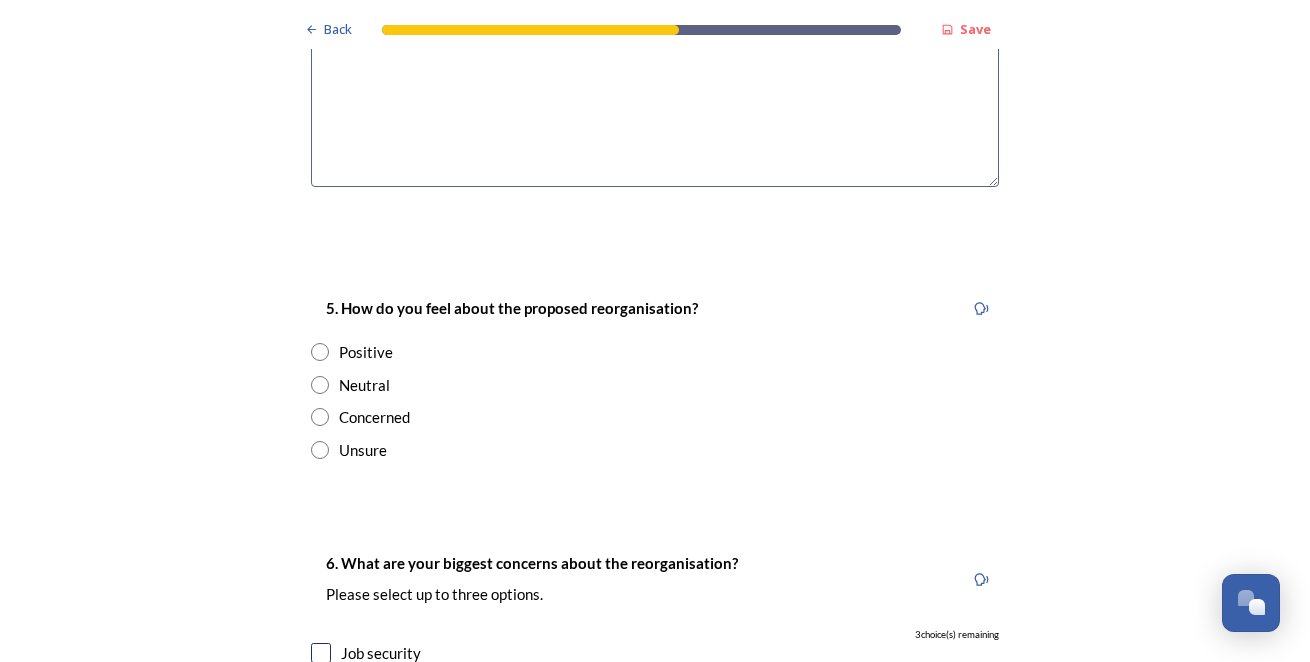 type on "It makes sense to keep all [STATE]'s along the coast together as they will generally have the same financial requirements." 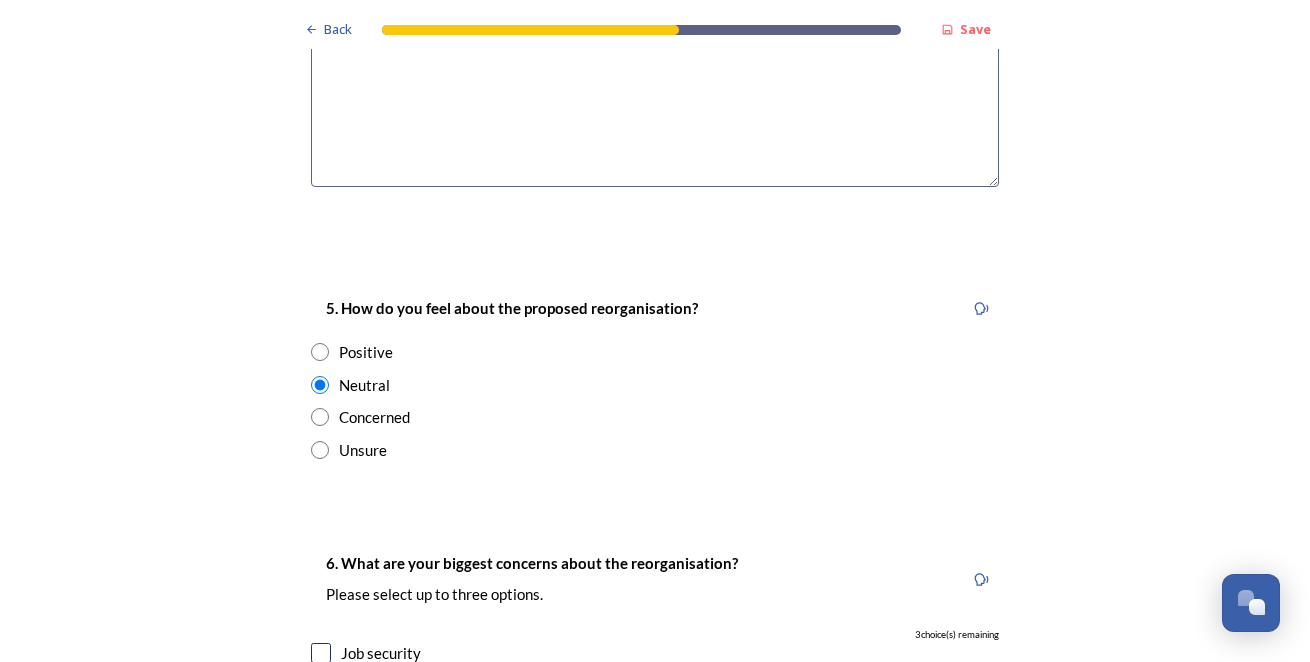 click at bounding box center [320, 450] 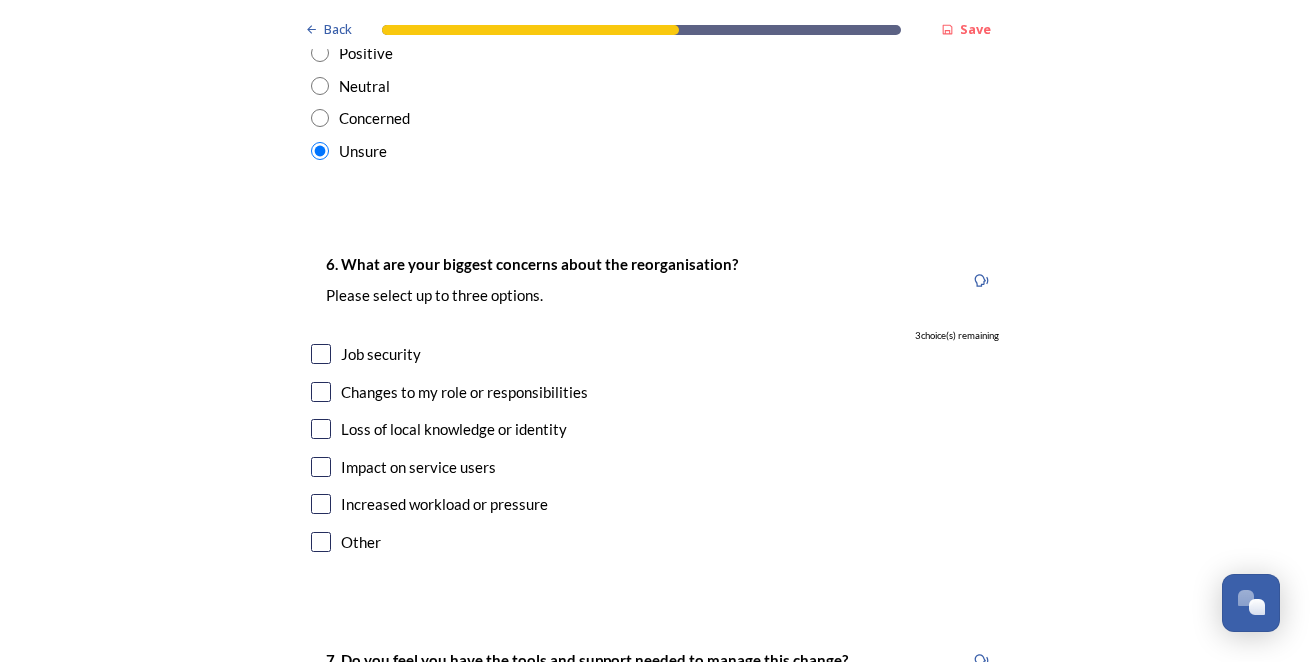 scroll, scrollTop: 3700, scrollLeft: 0, axis: vertical 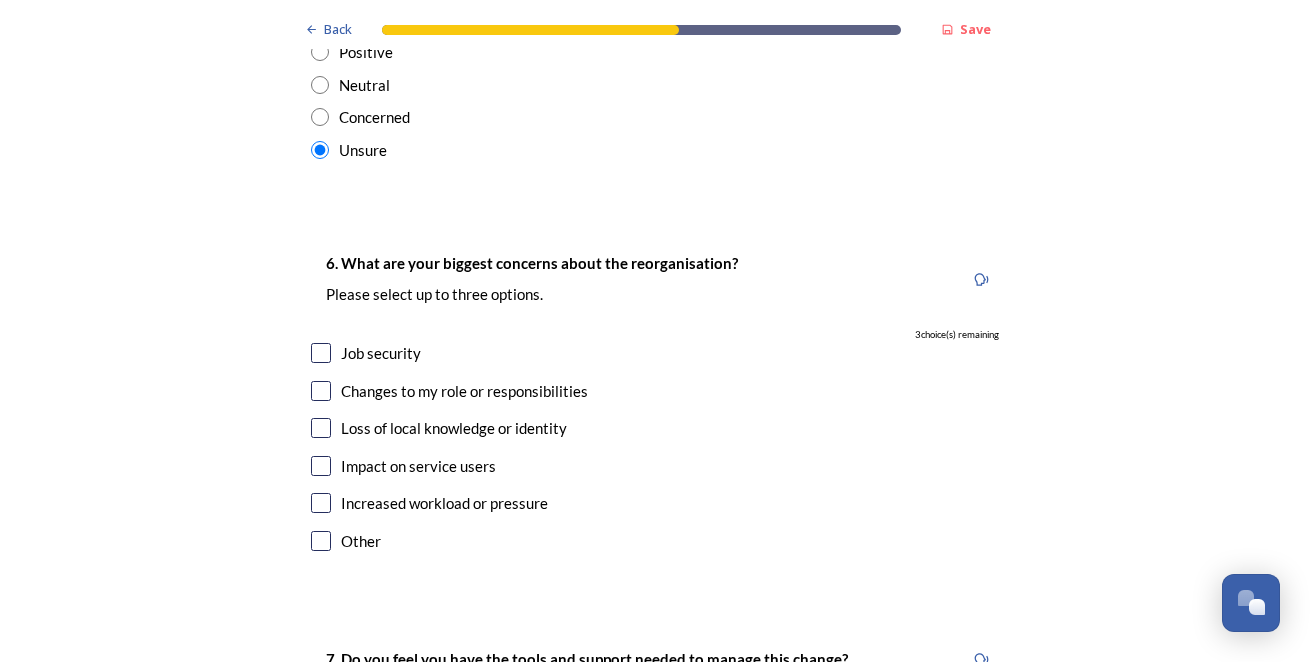 click at bounding box center [321, 353] 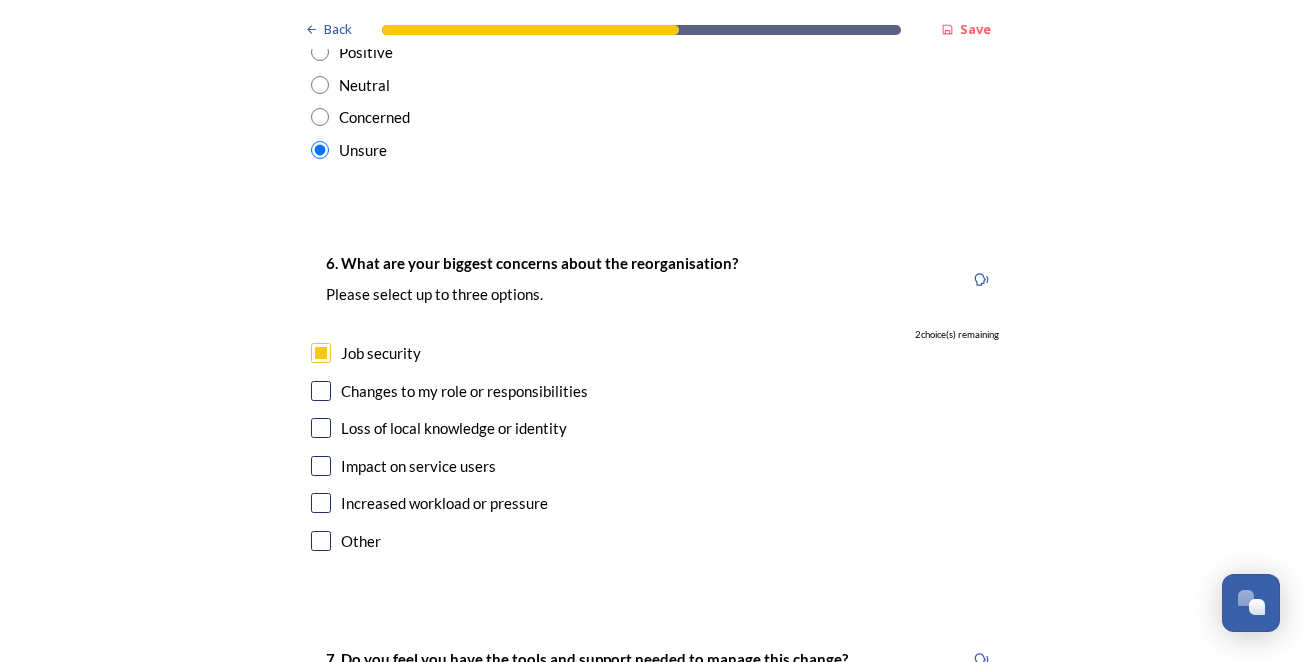 click at bounding box center (321, 391) 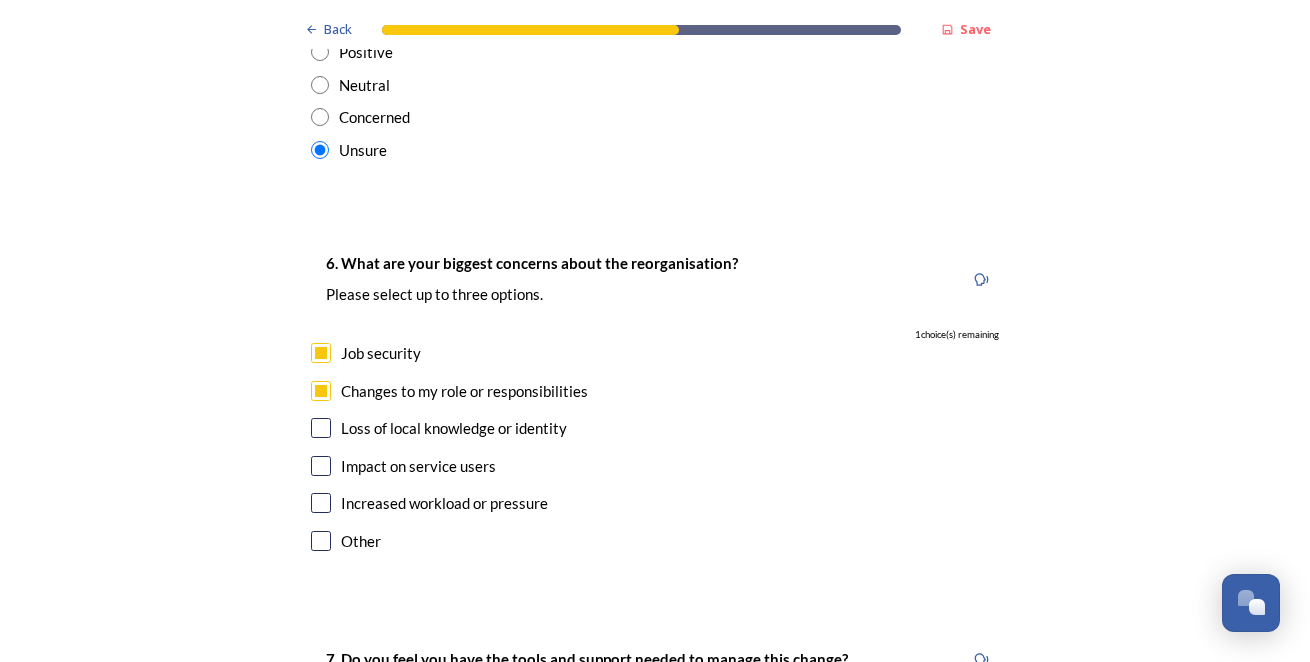 click at bounding box center (321, 503) 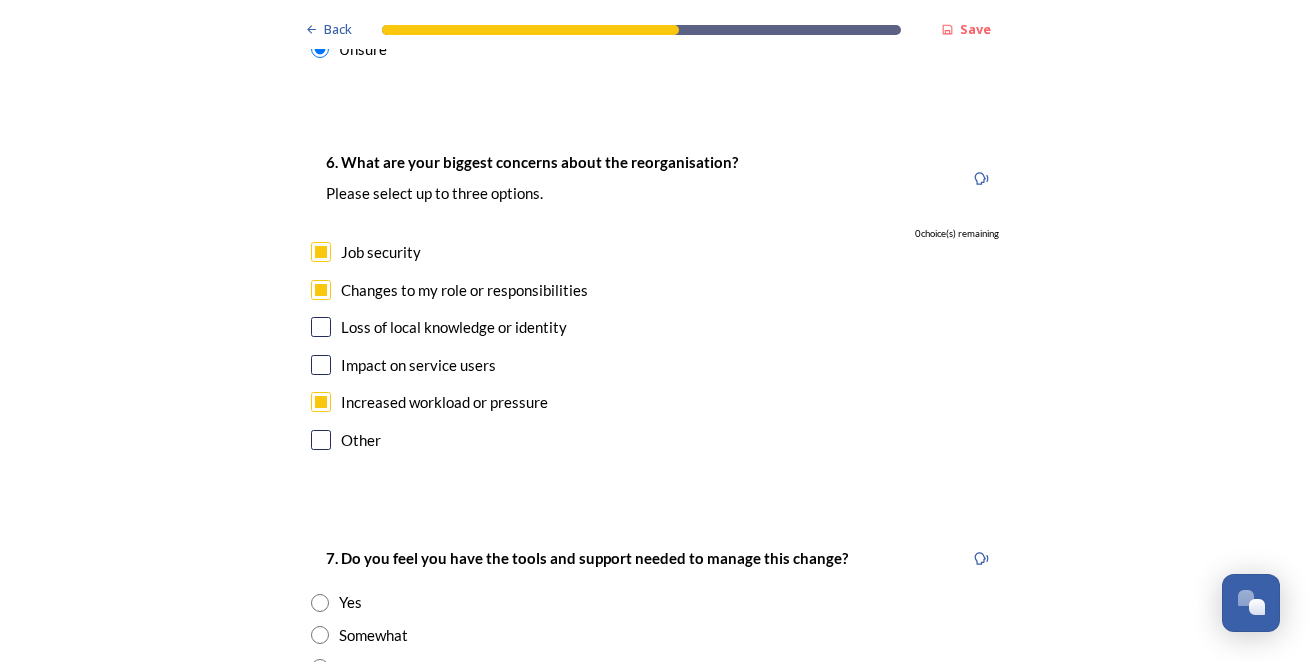 scroll, scrollTop: 3900, scrollLeft: 0, axis: vertical 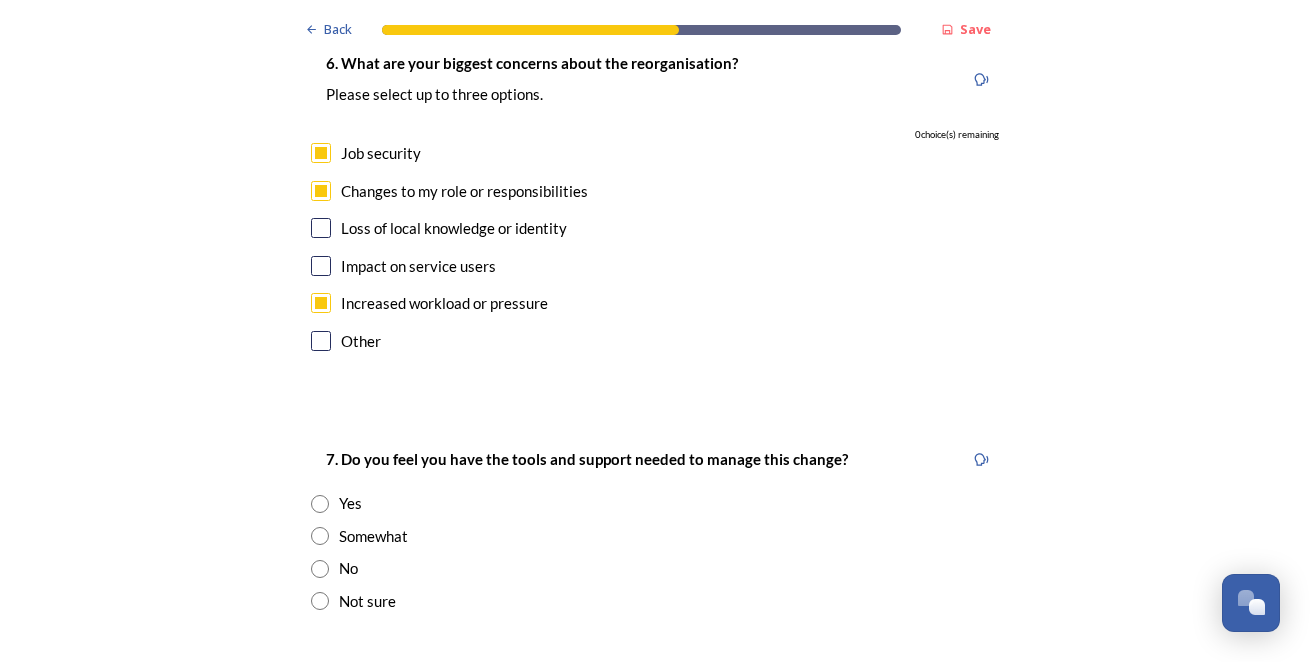 click at bounding box center (321, 228) 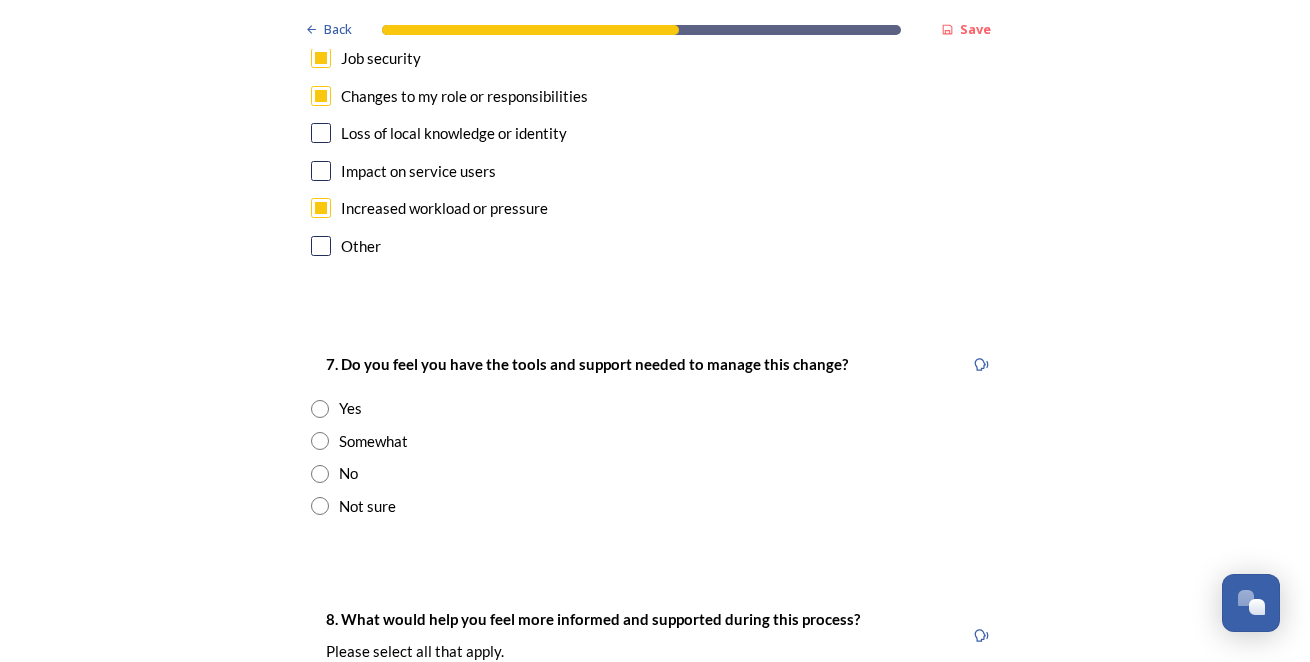 scroll, scrollTop: 4000, scrollLeft: 0, axis: vertical 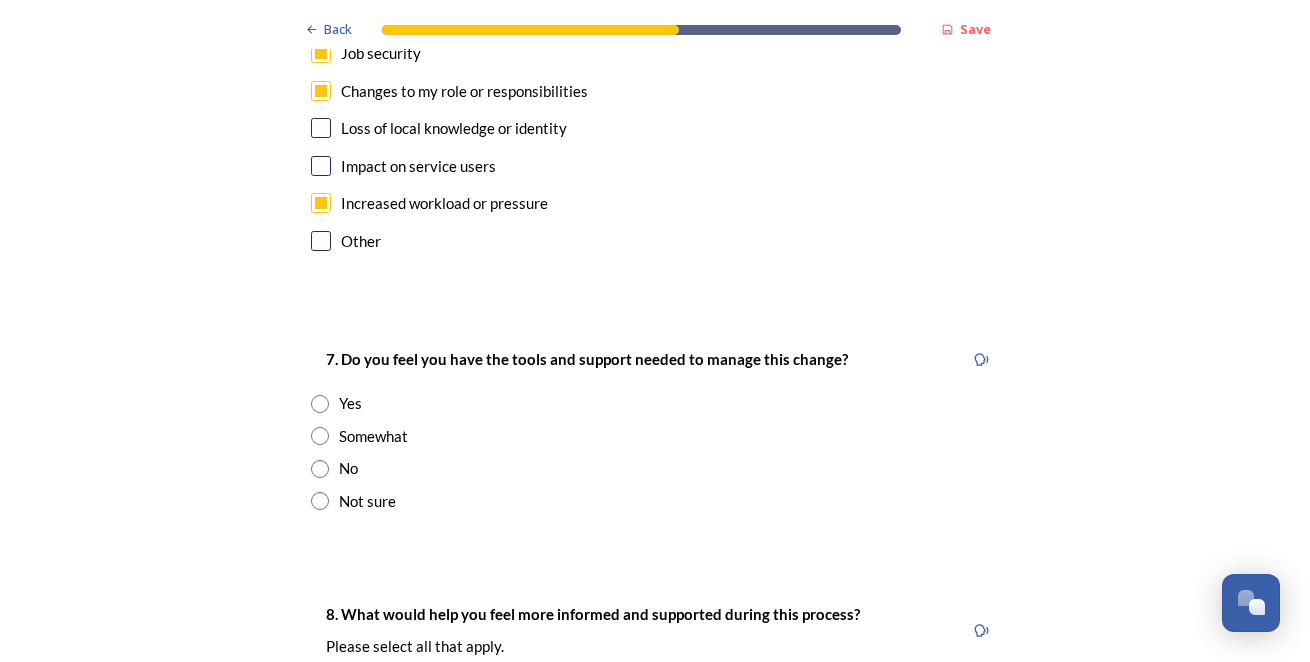 click at bounding box center [320, 501] 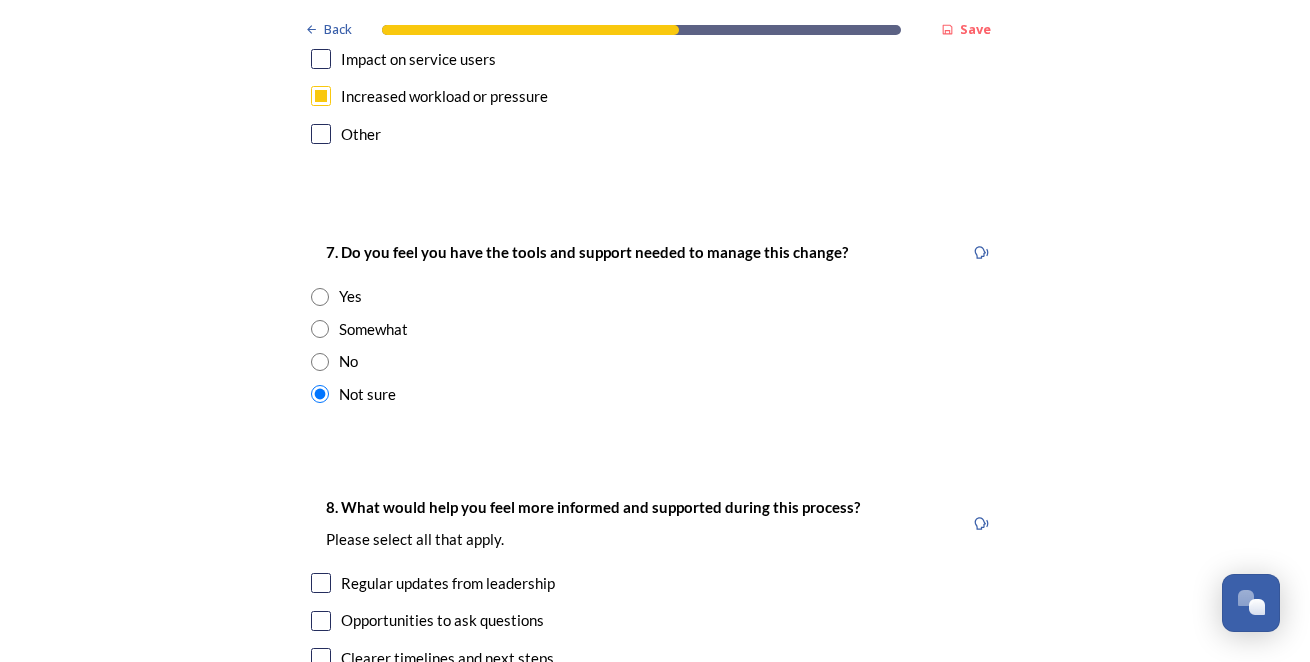 scroll, scrollTop: 4300, scrollLeft: 0, axis: vertical 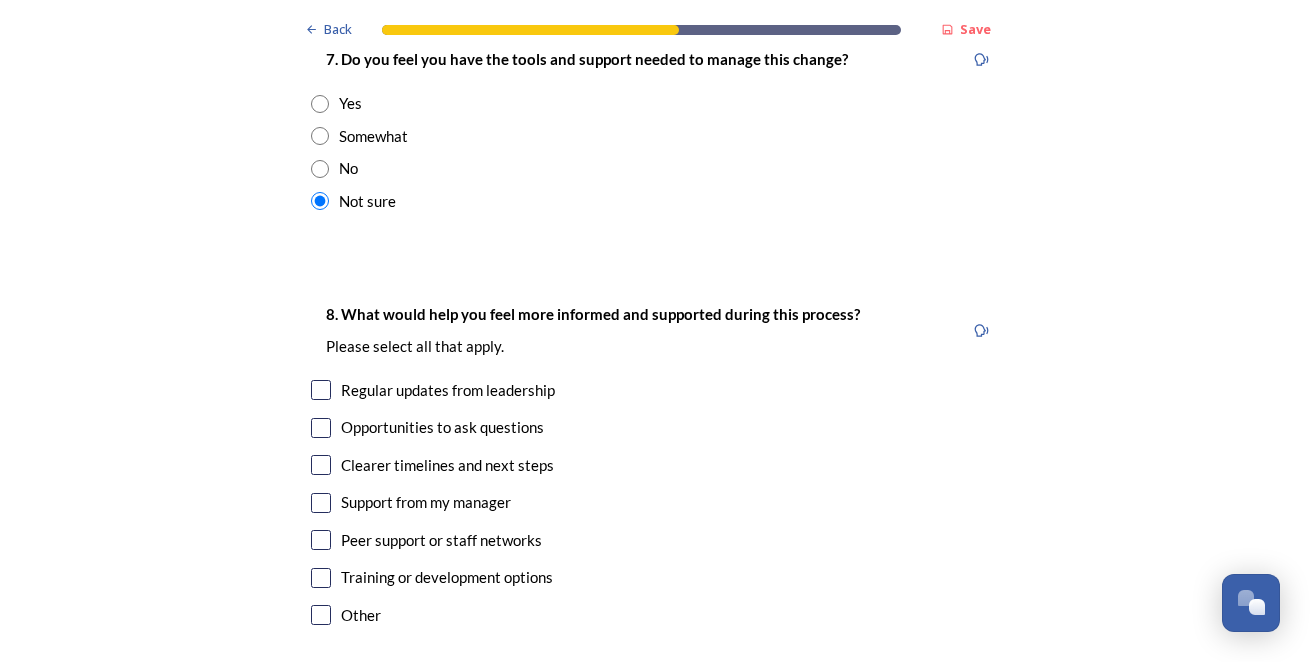 click at bounding box center (321, 390) 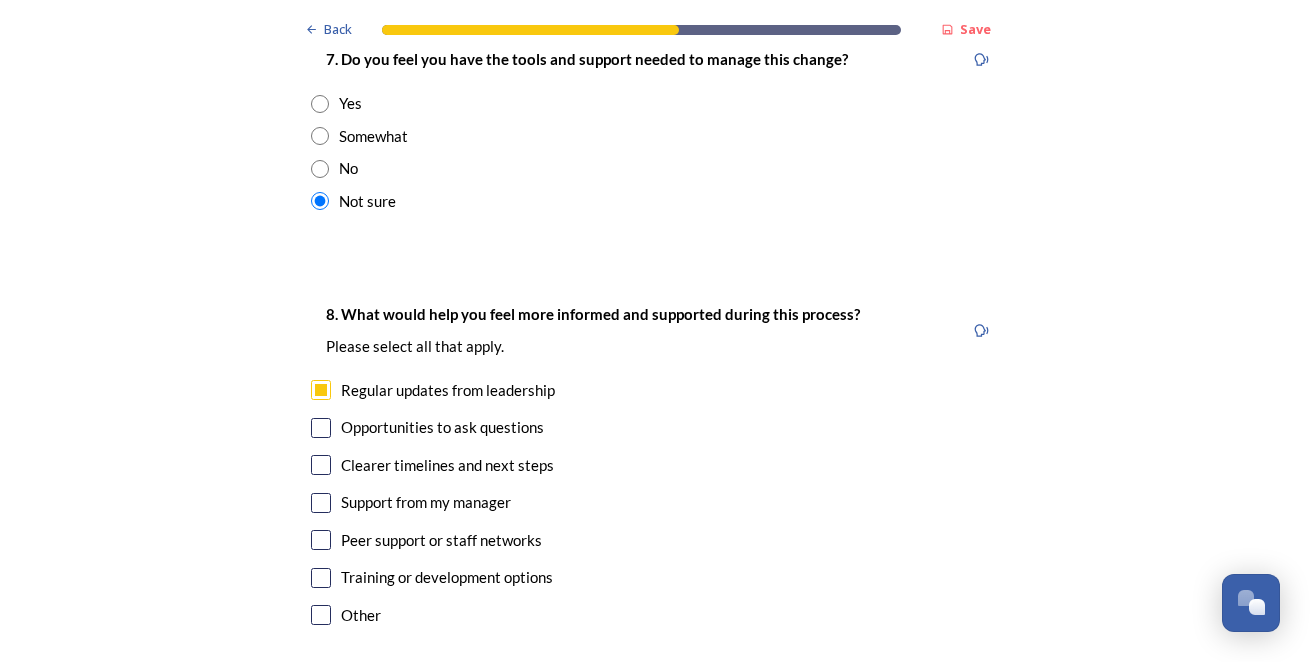 click at bounding box center (321, 465) 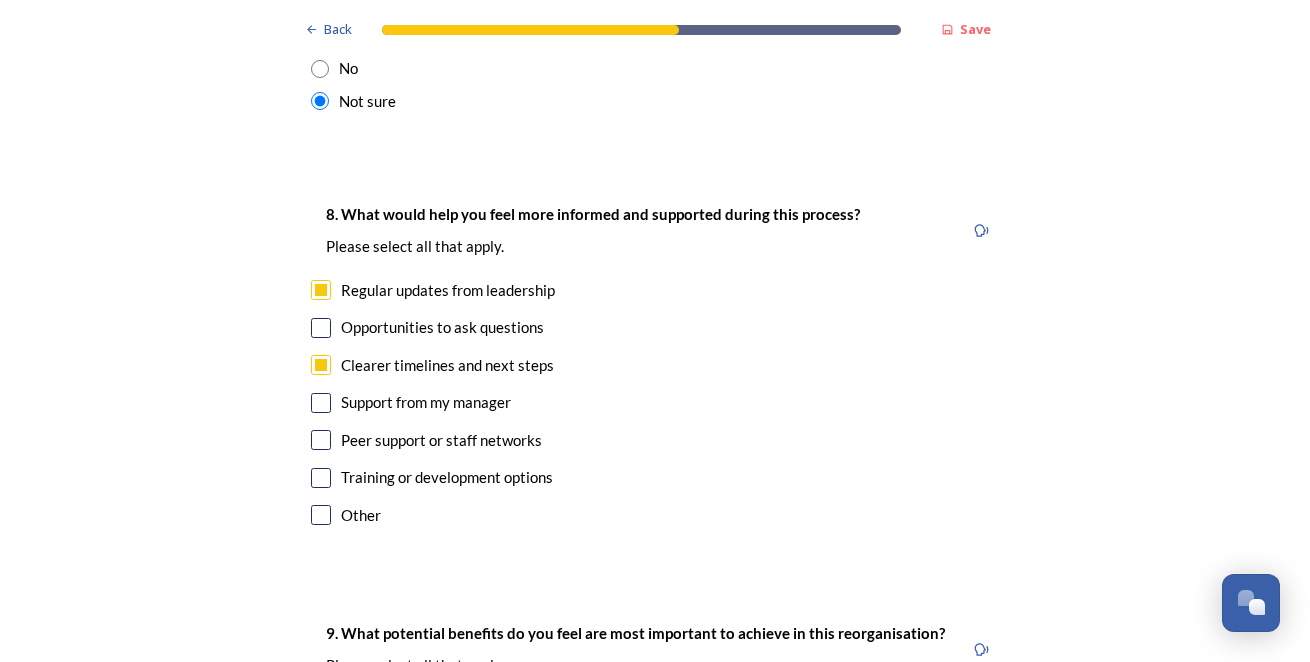 scroll, scrollTop: 4300, scrollLeft: 0, axis: vertical 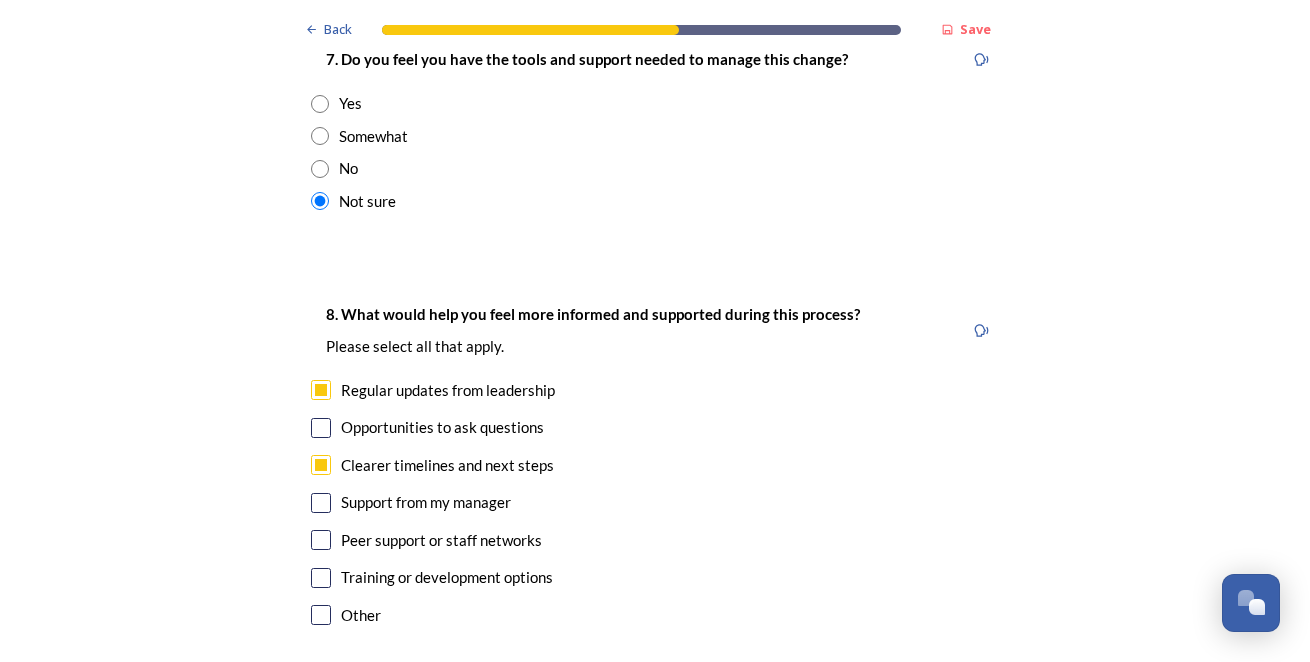 click at bounding box center (321, 428) 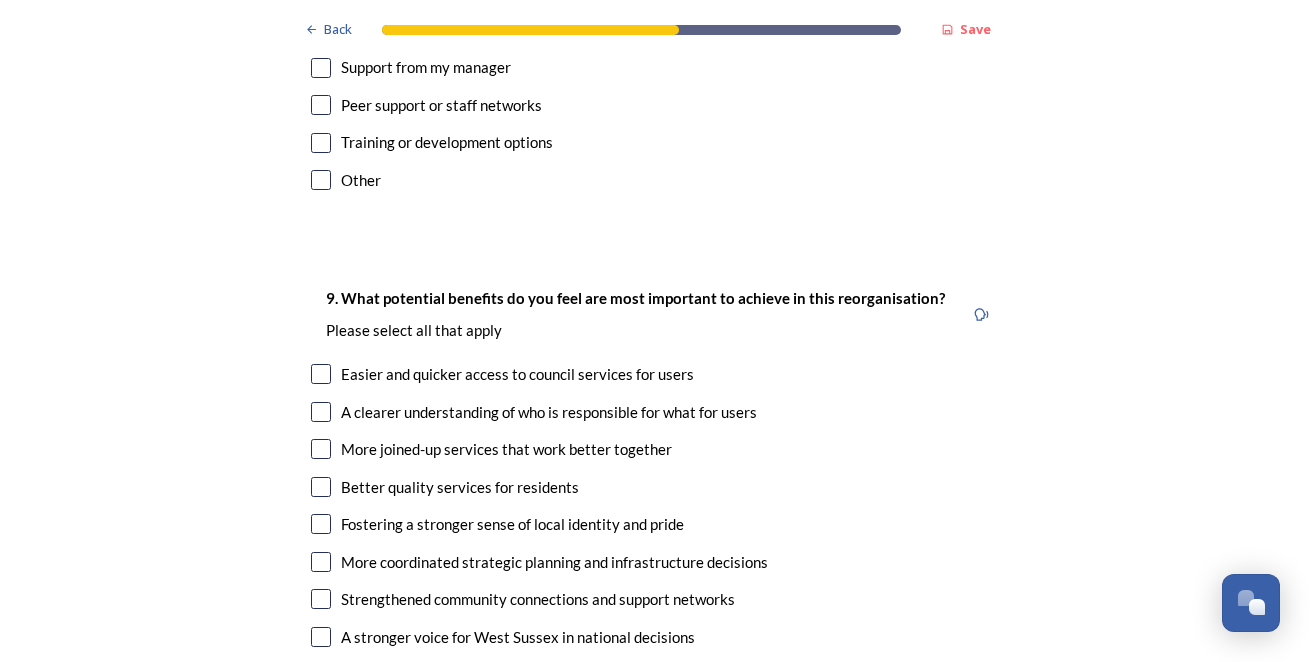 scroll, scrollTop: 4700, scrollLeft: 0, axis: vertical 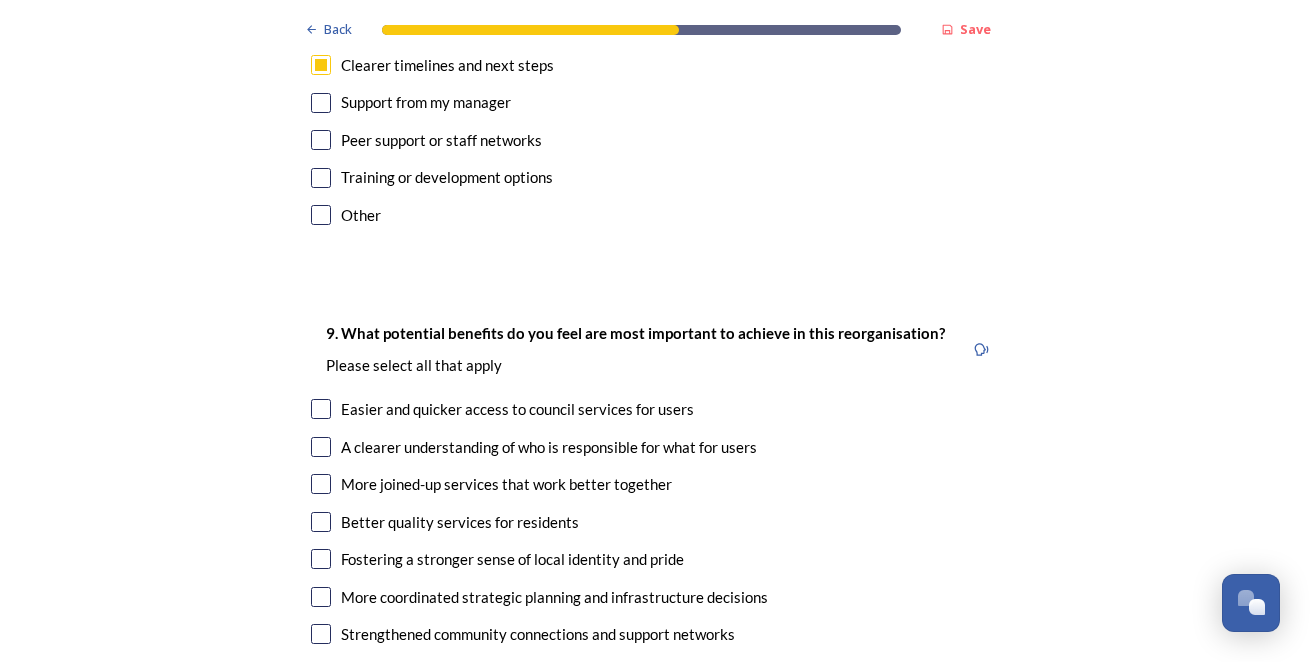 click at bounding box center [321, 447] 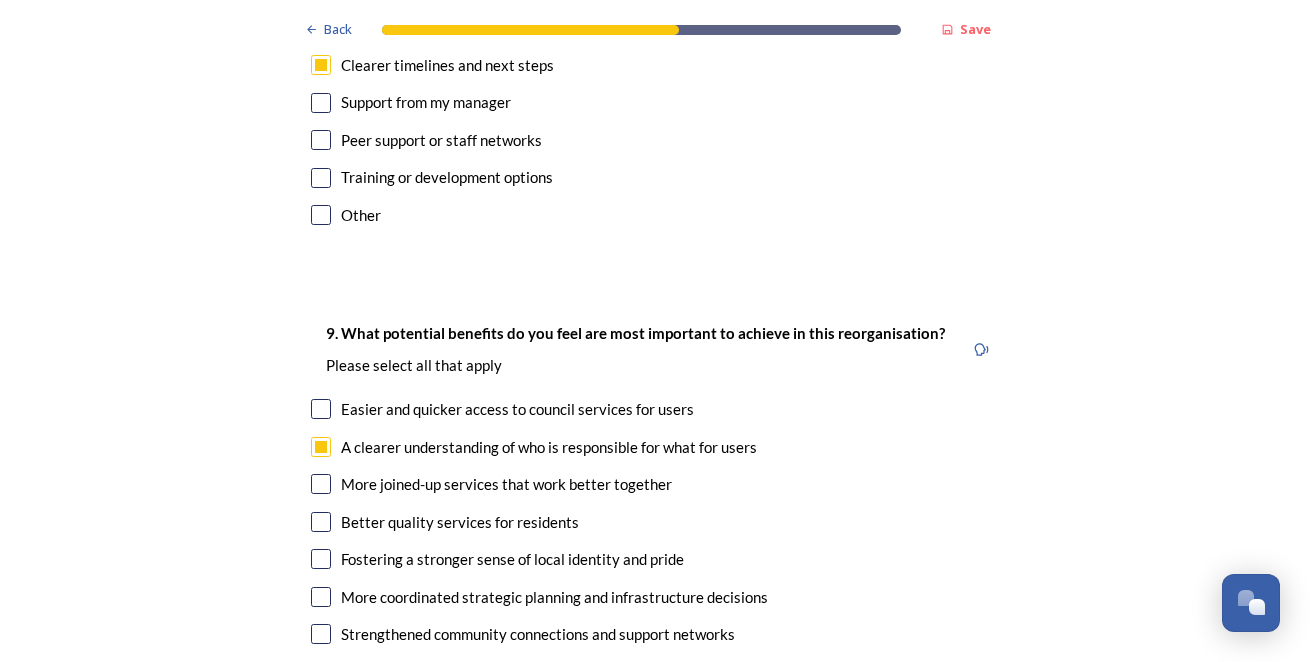 click at bounding box center (321, 484) 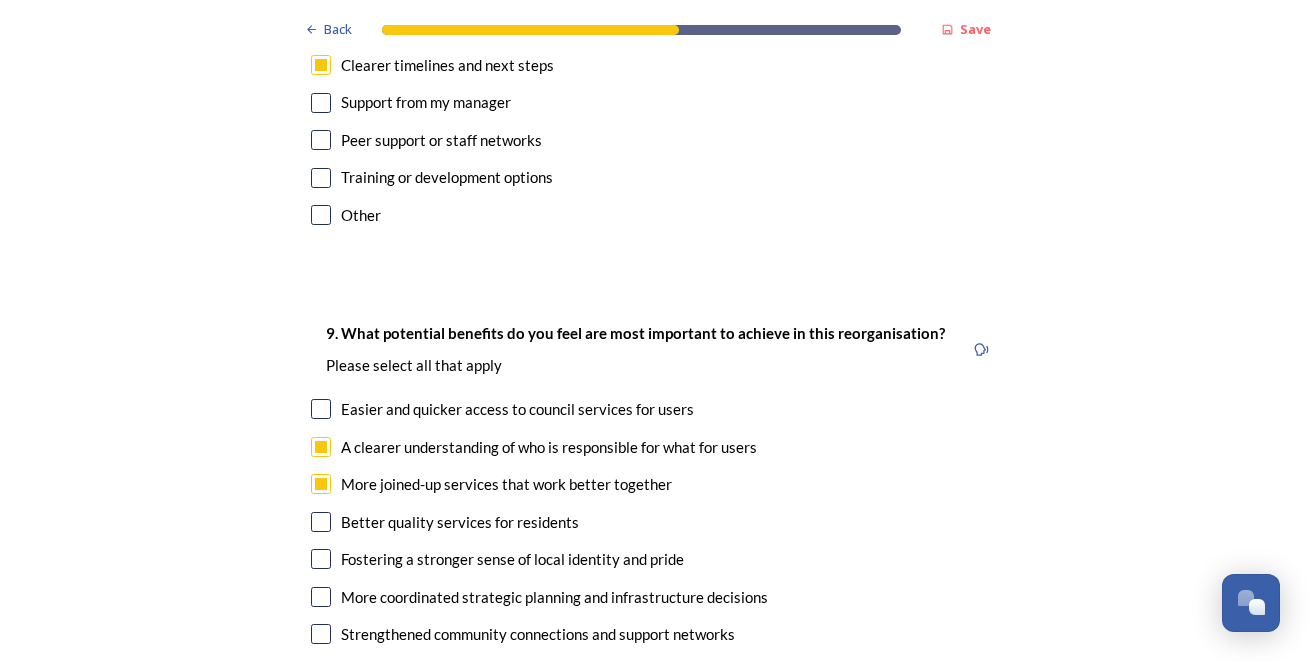 click at bounding box center (321, 597) 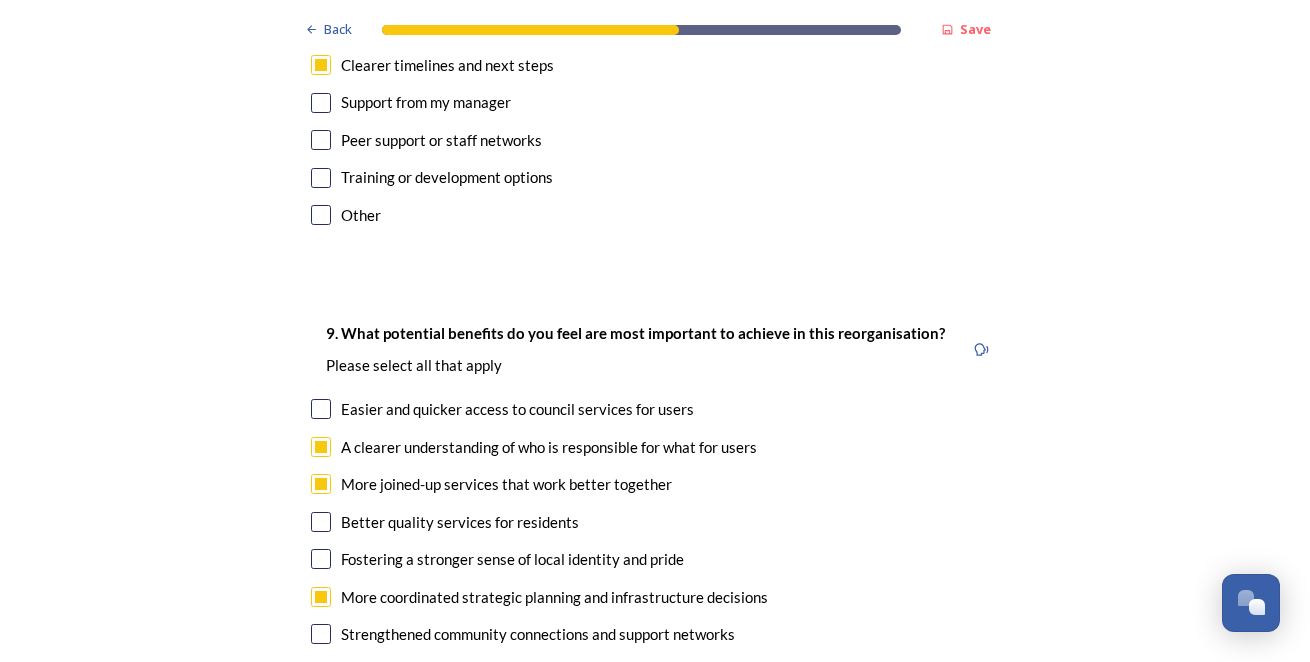 scroll, scrollTop: 4800, scrollLeft: 0, axis: vertical 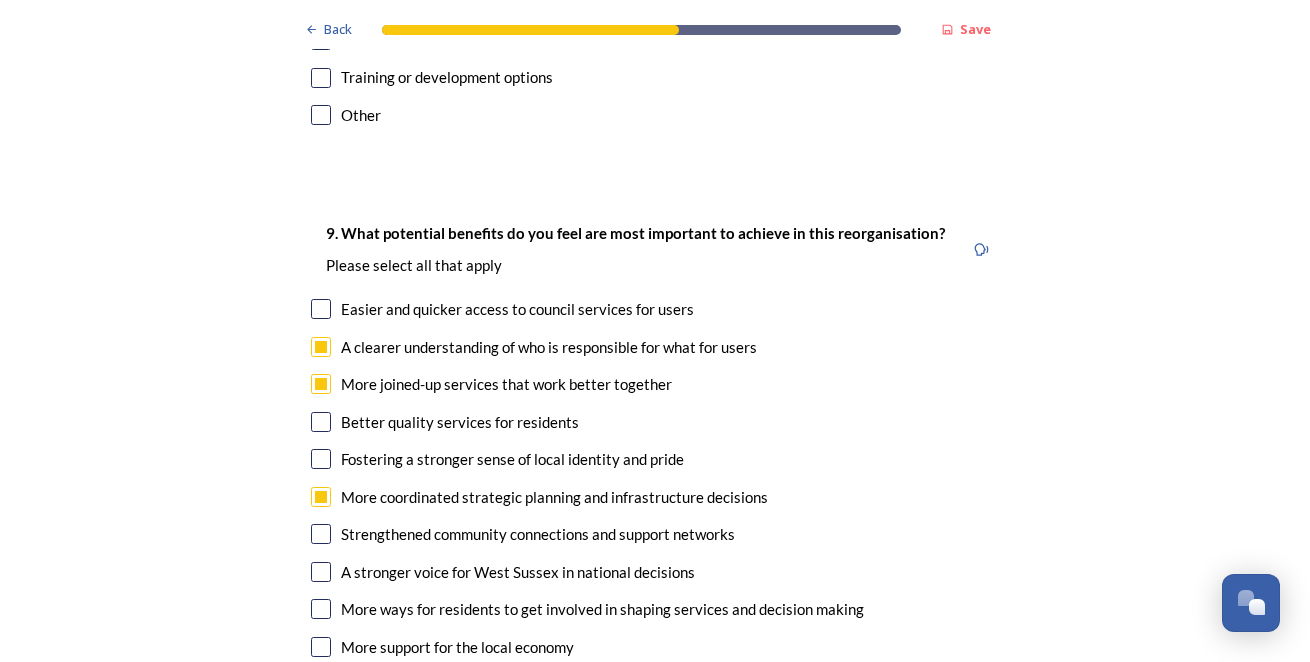 click at bounding box center (321, 572) 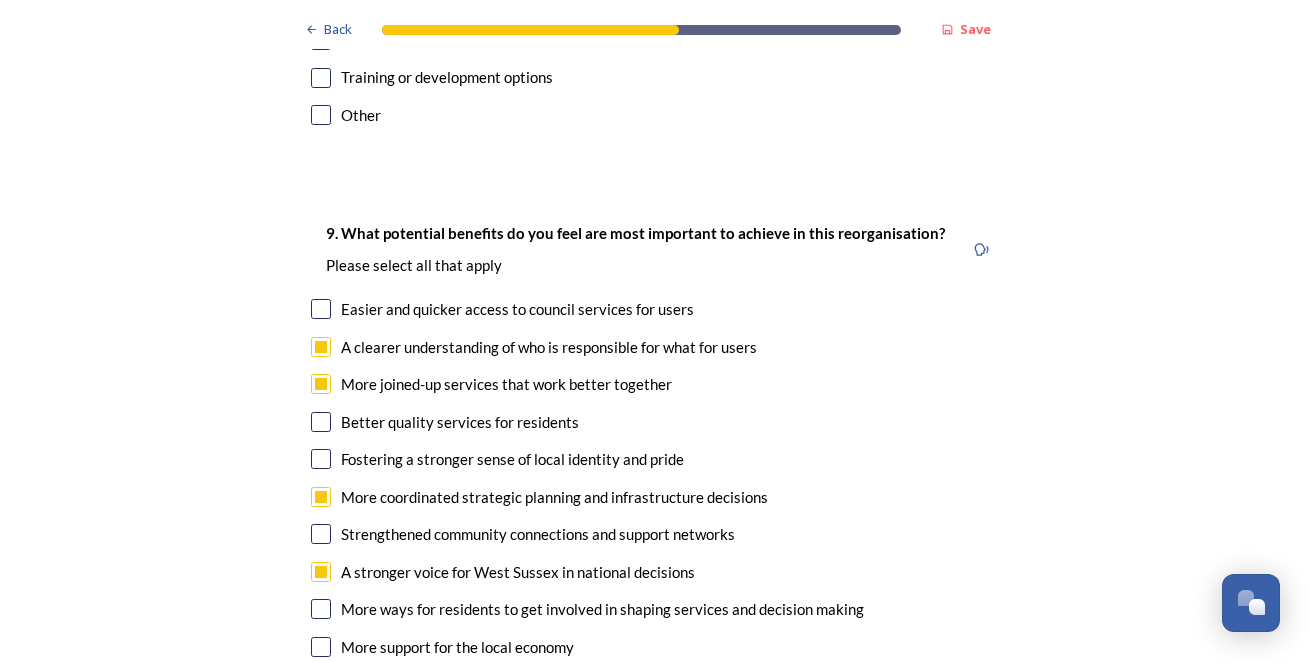 click at bounding box center [321, 609] 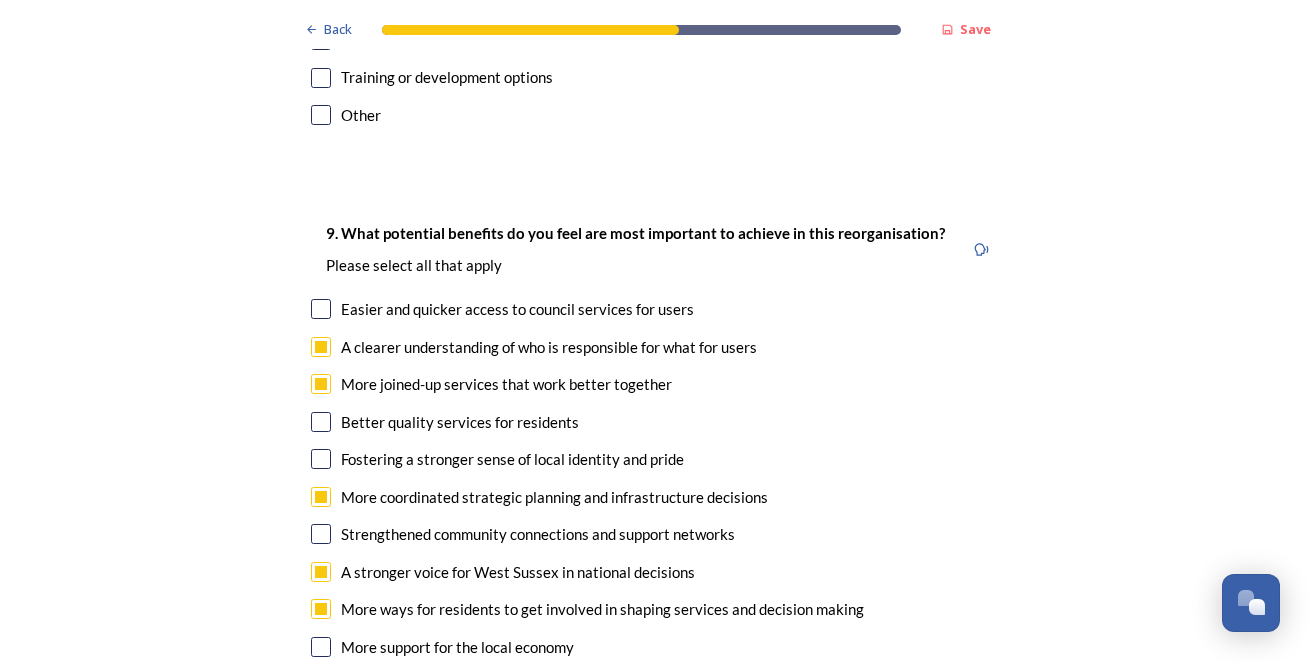 click at bounding box center [321, 647] 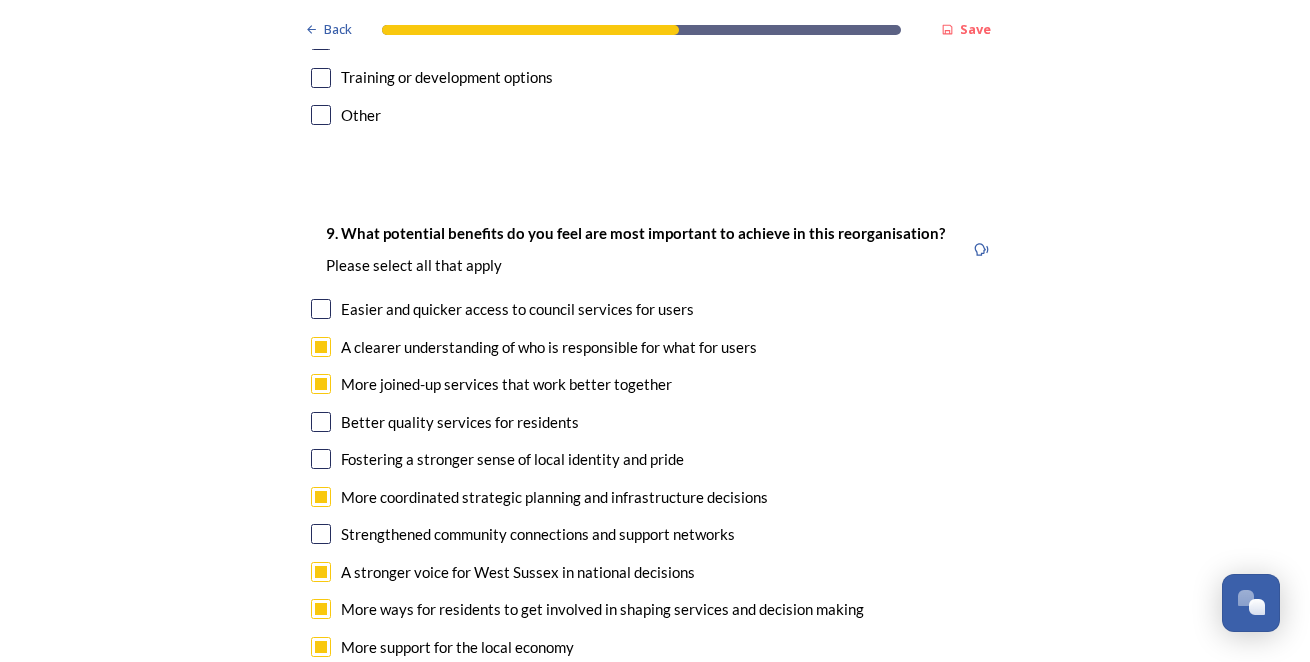 click at bounding box center [321, 534] 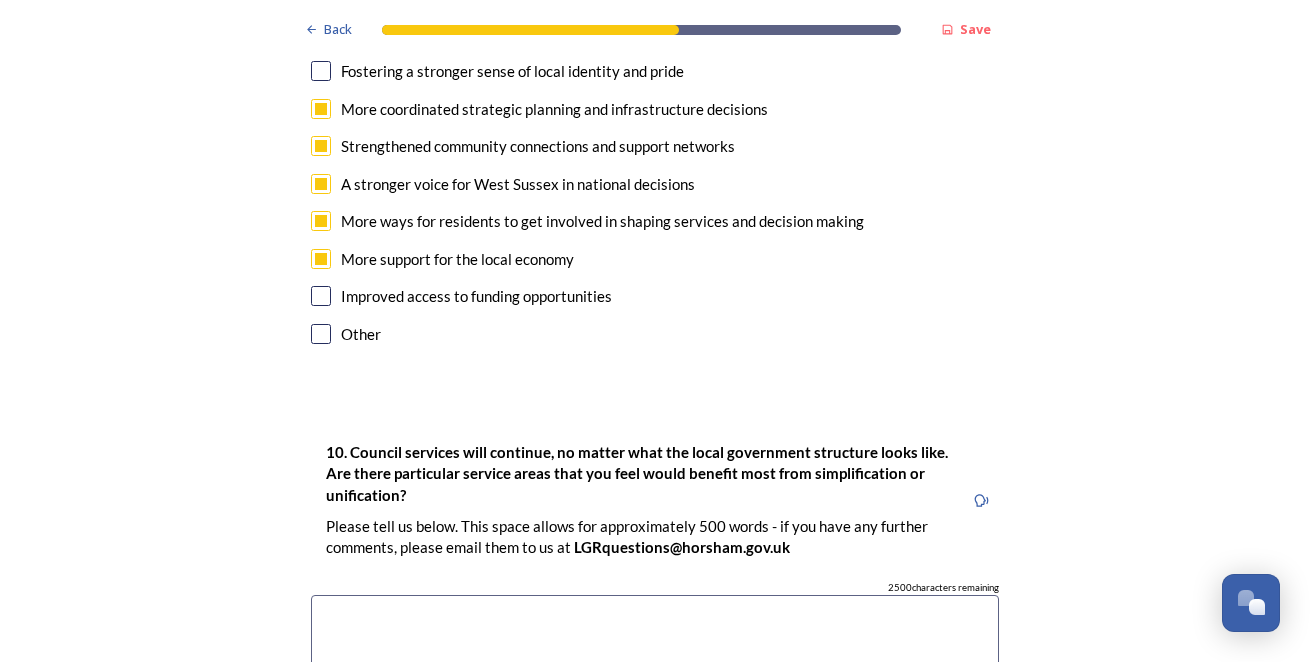 scroll, scrollTop: 5223, scrollLeft: 0, axis: vertical 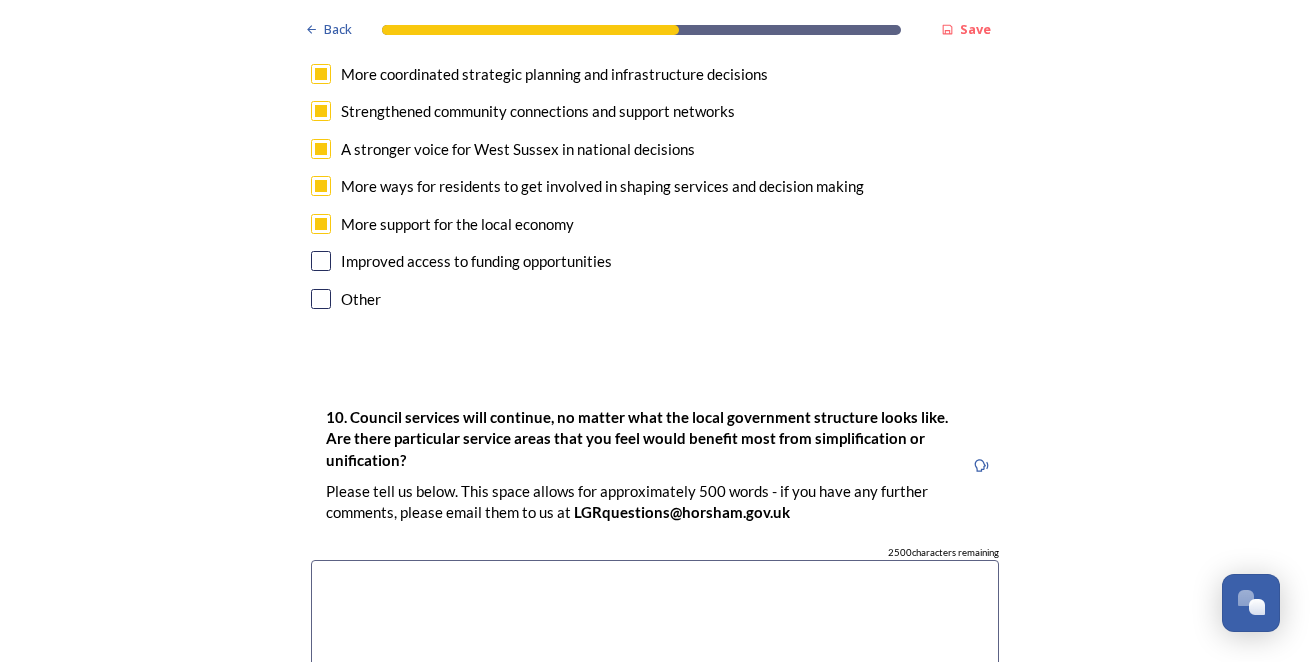 click at bounding box center (655, 672) 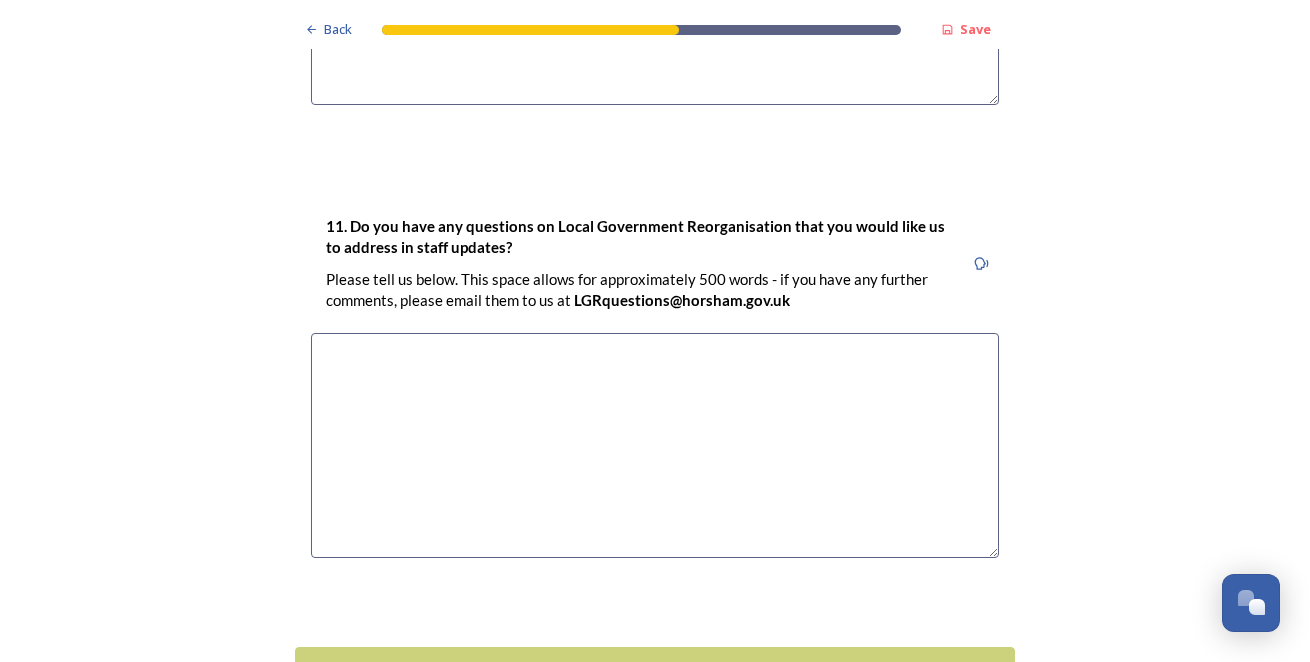 scroll, scrollTop: 5923, scrollLeft: 0, axis: vertical 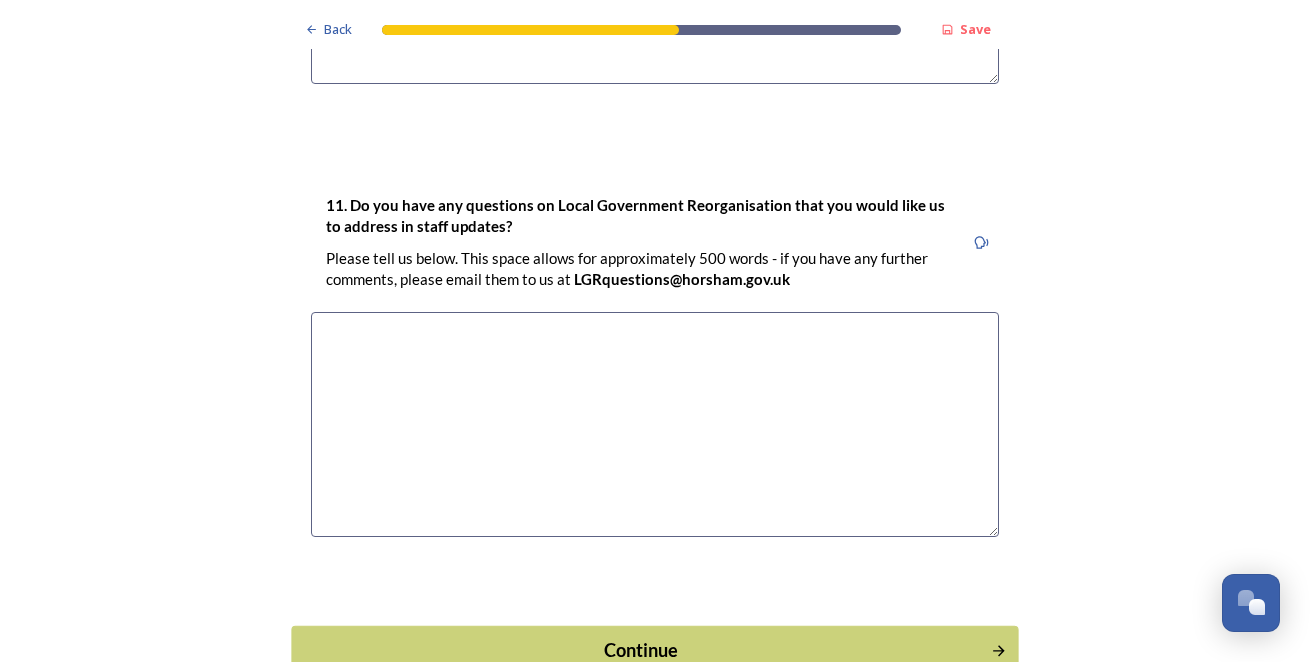 type on "A larger team running centralised back office services could help improve the service to be more resilient." 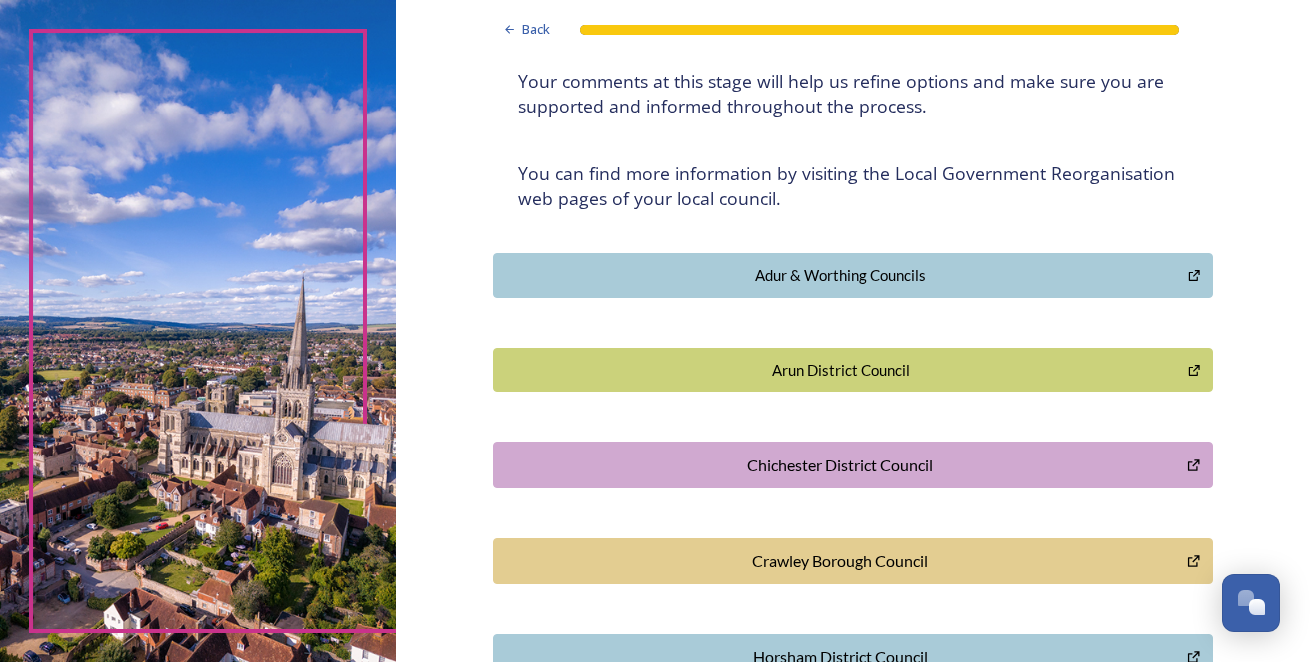 scroll, scrollTop: 569, scrollLeft: 0, axis: vertical 